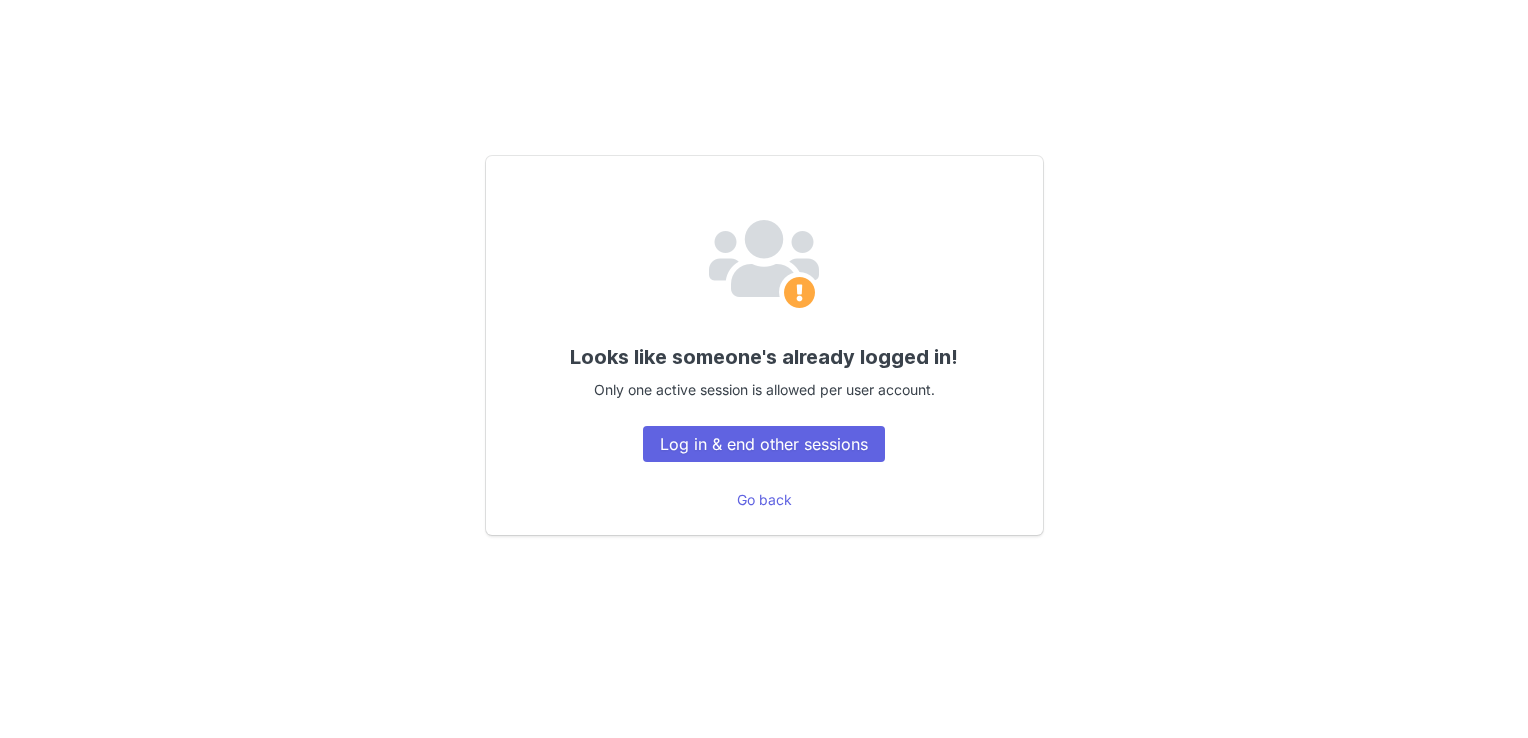 scroll, scrollTop: 0, scrollLeft: 0, axis: both 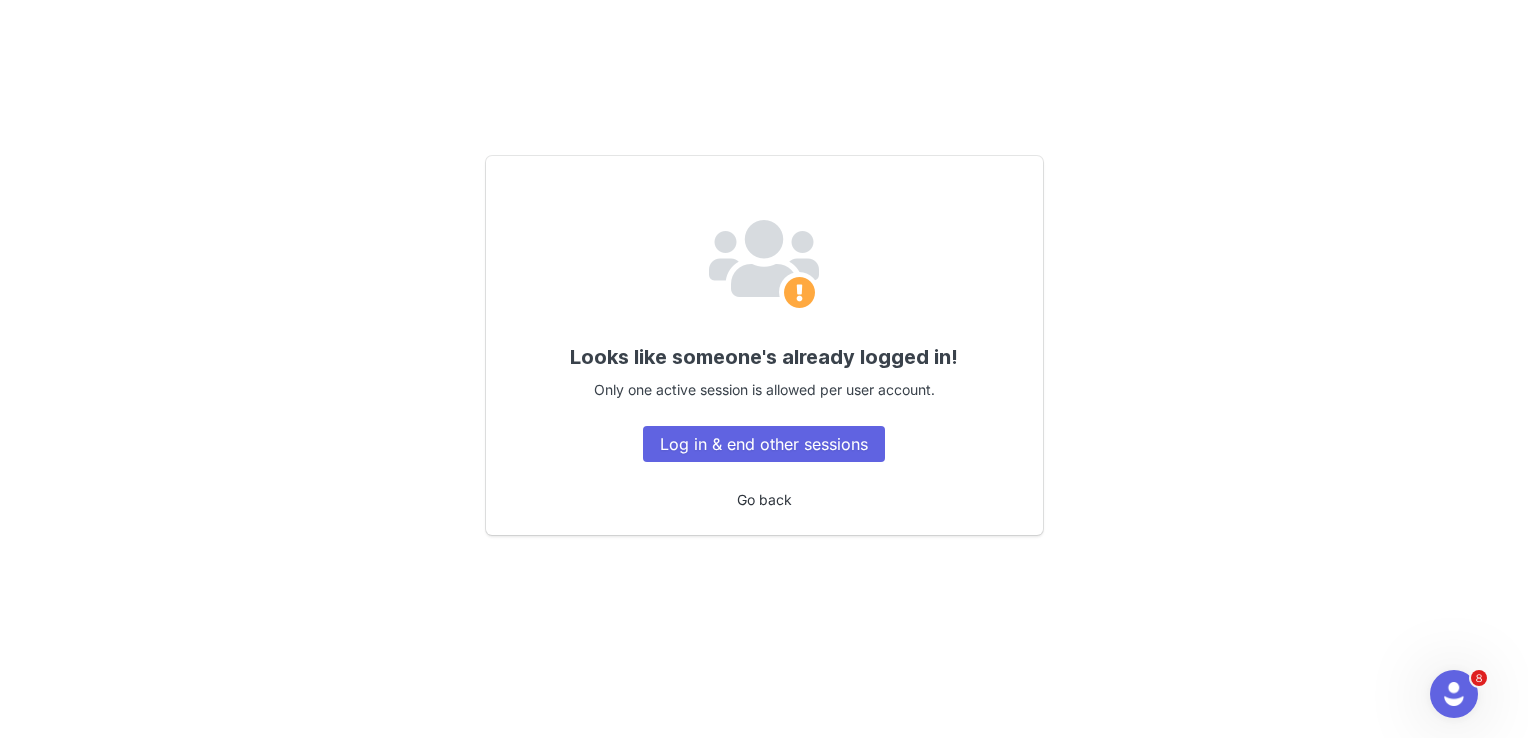click on "Go back" at bounding box center (764, 499) 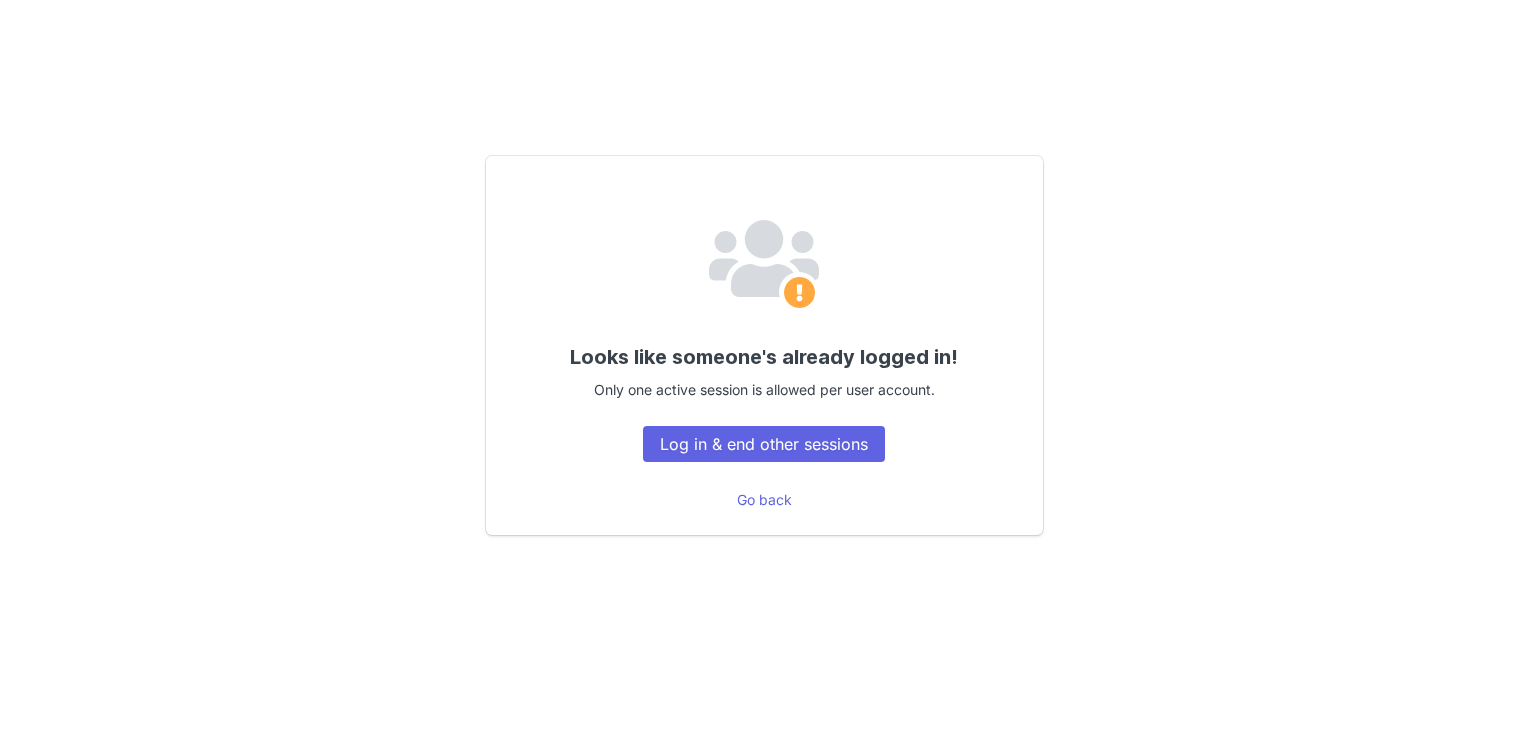 scroll, scrollTop: 0, scrollLeft: 0, axis: both 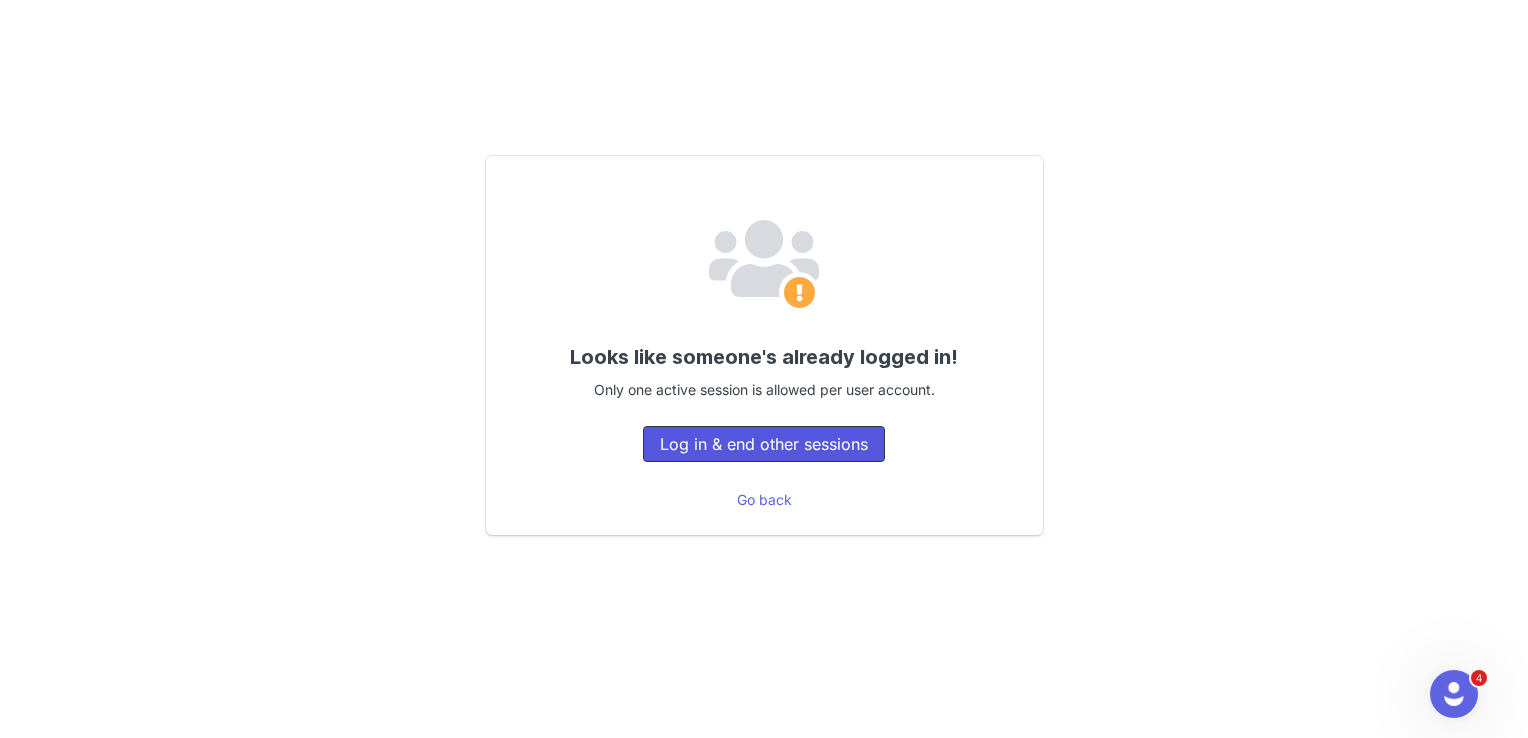 click on "Log in & end other sessions" at bounding box center (764, 444) 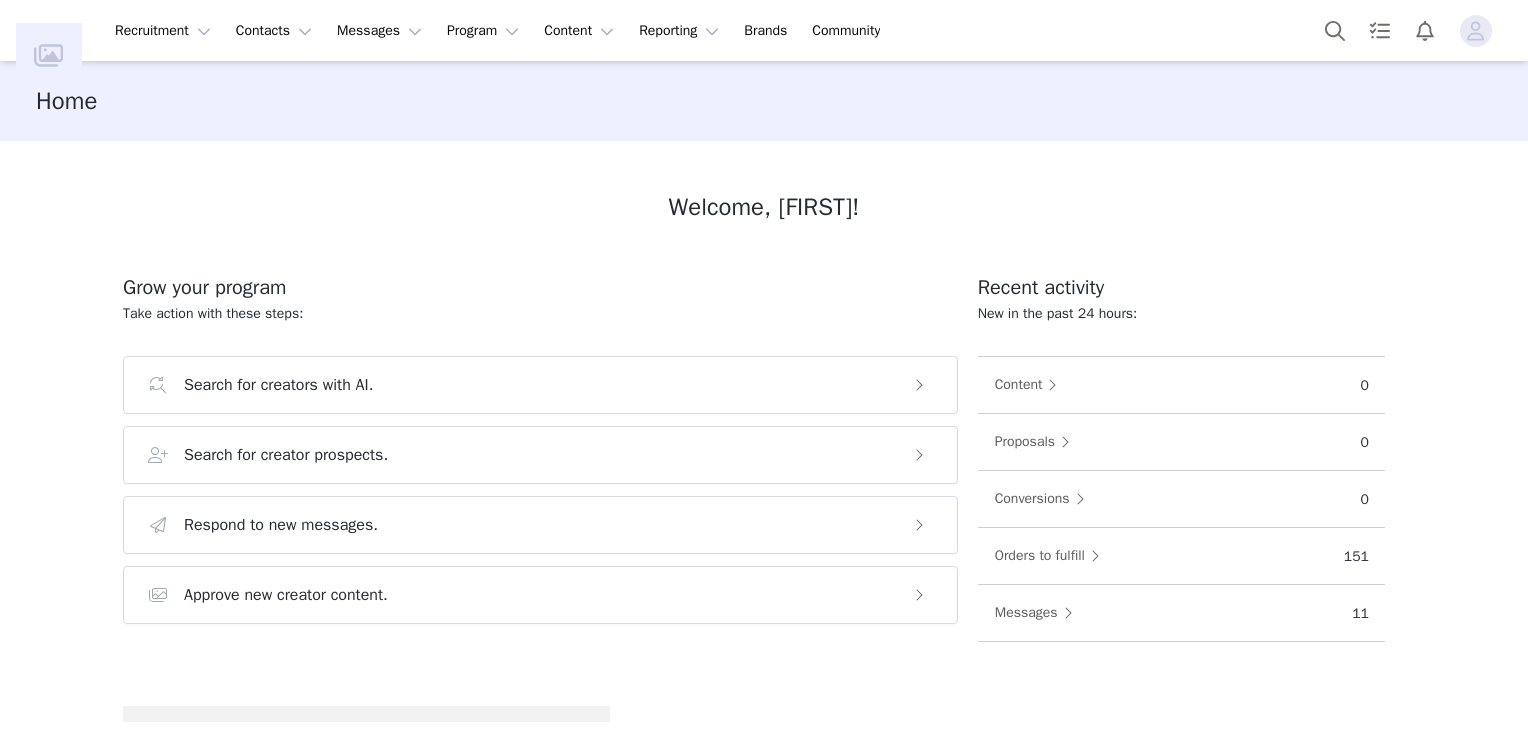 scroll, scrollTop: 0, scrollLeft: 0, axis: both 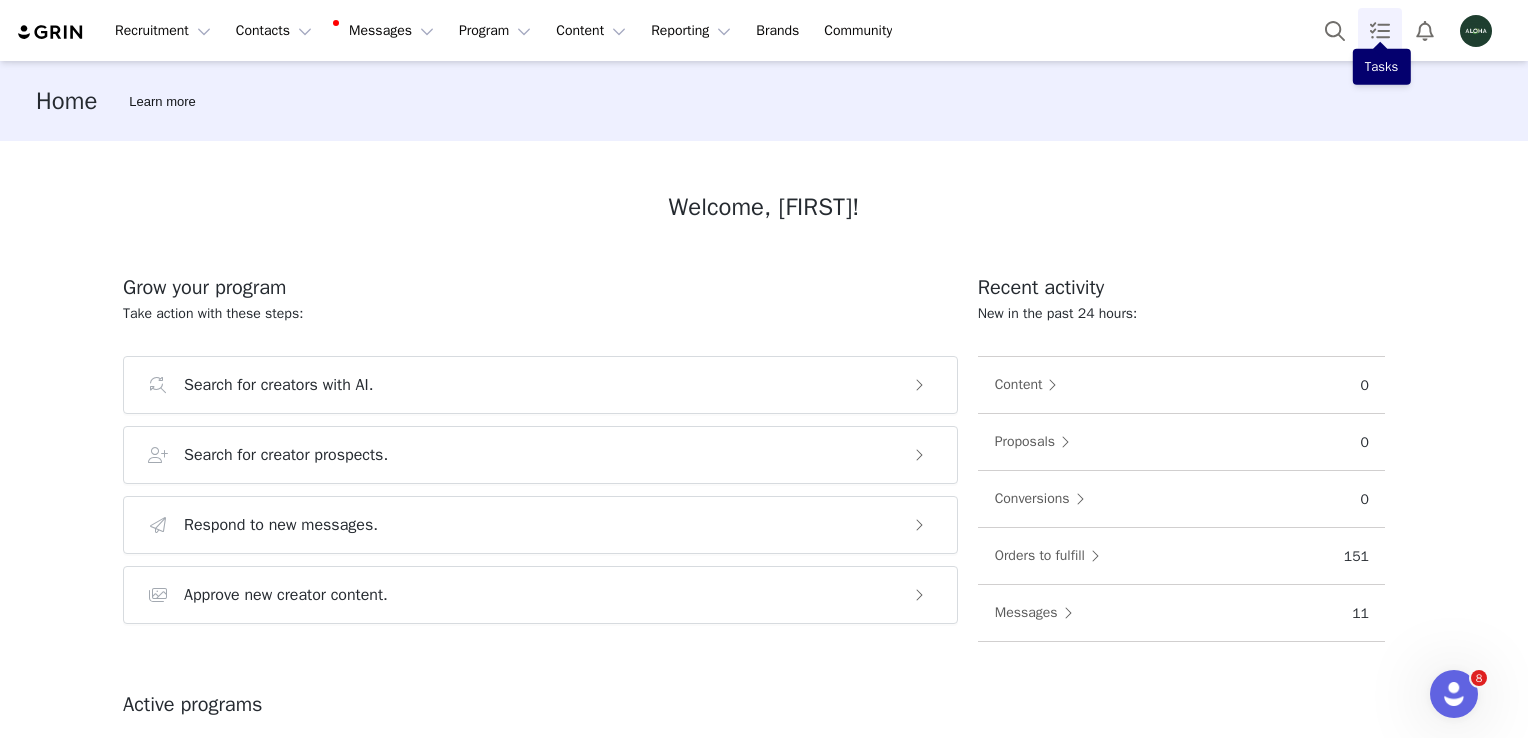 click at bounding box center [1380, 30] 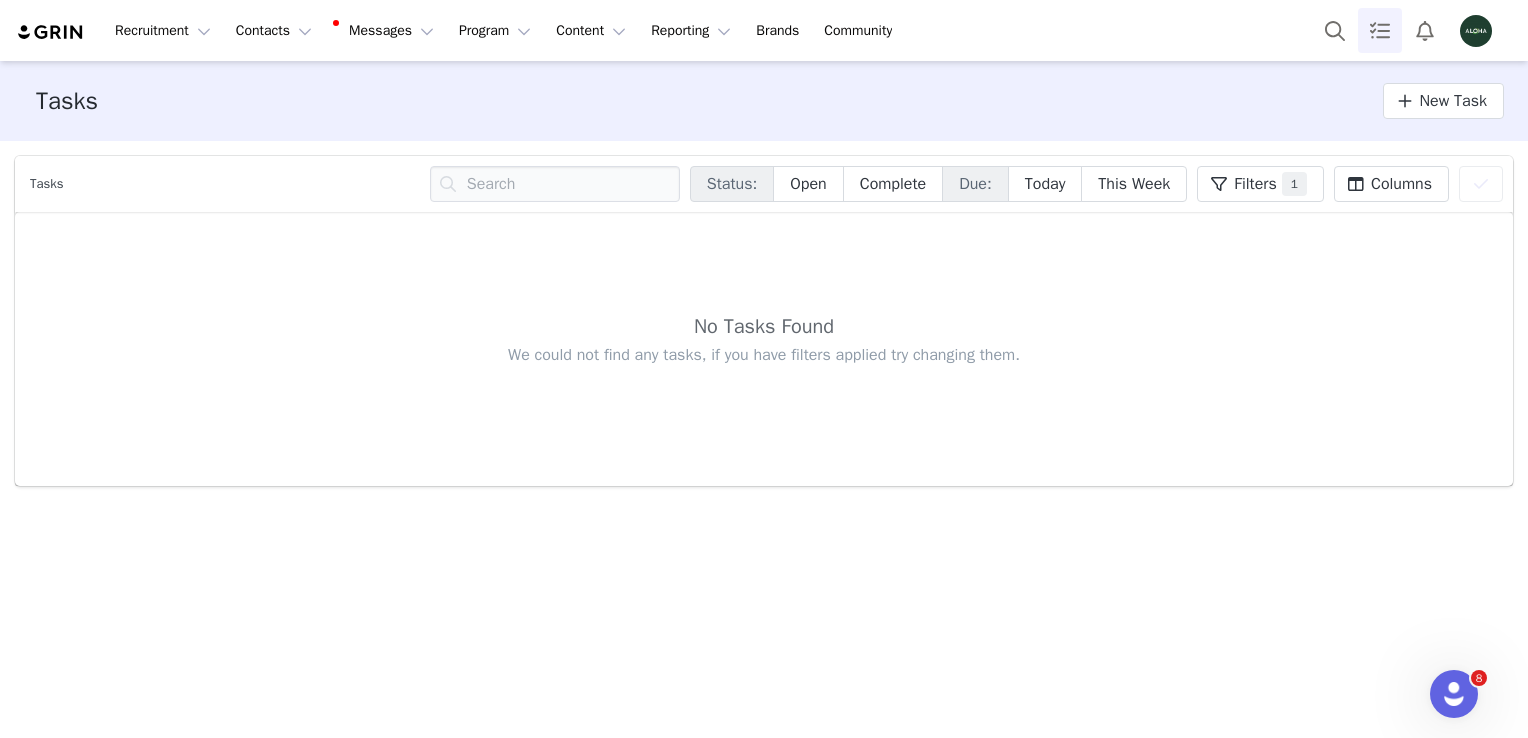 click at bounding box center (1476, 31) 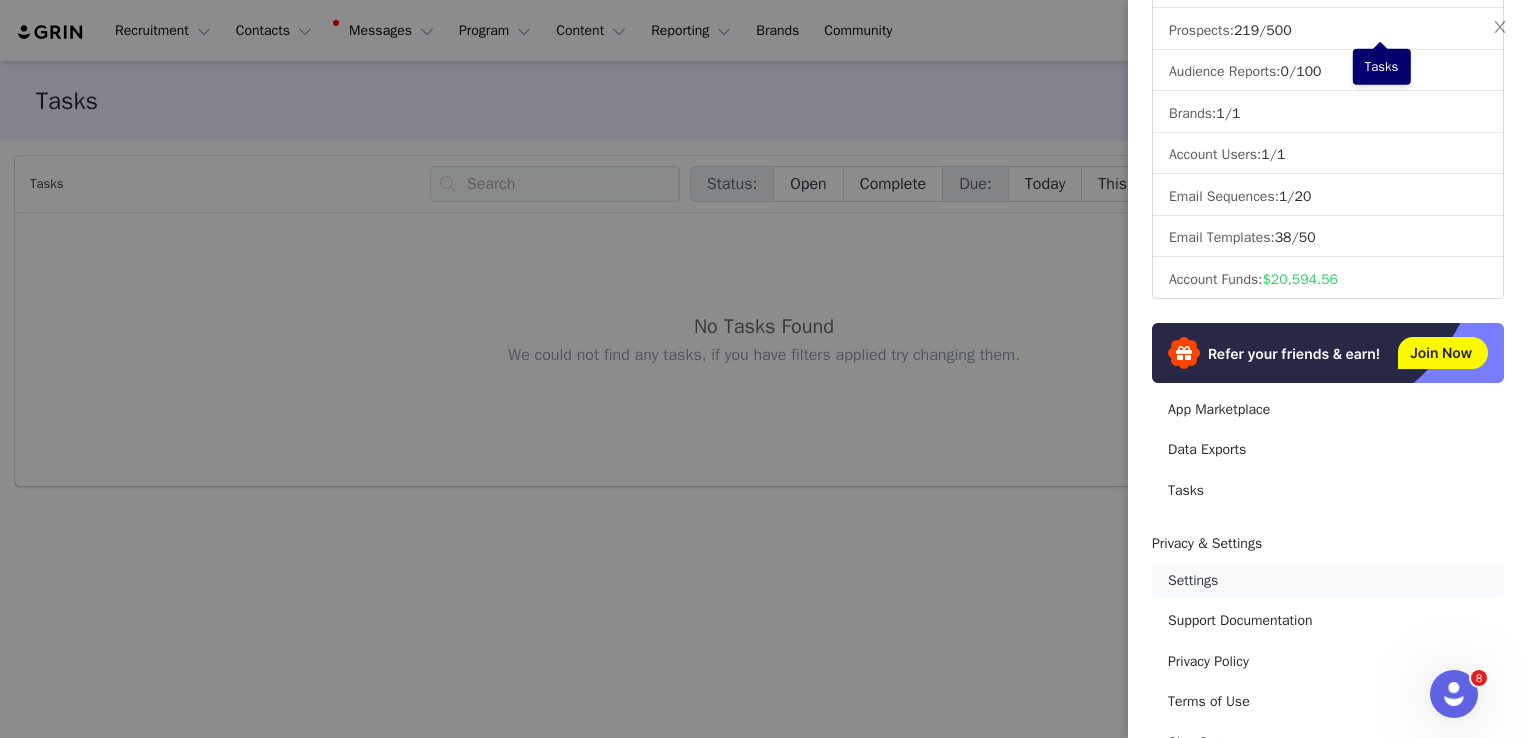 scroll, scrollTop: 270, scrollLeft: 0, axis: vertical 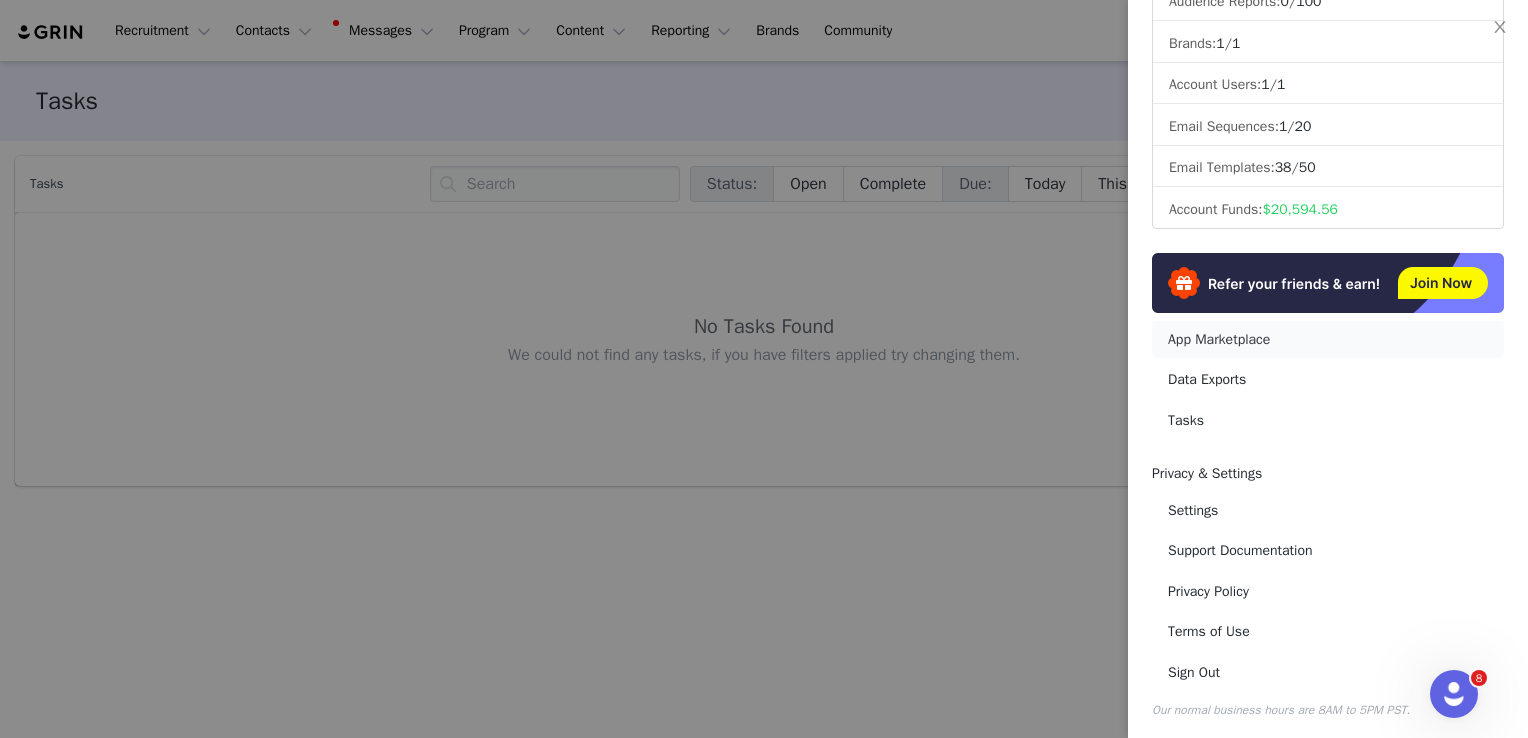 click on "App Marketplace" at bounding box center (1328, 339) 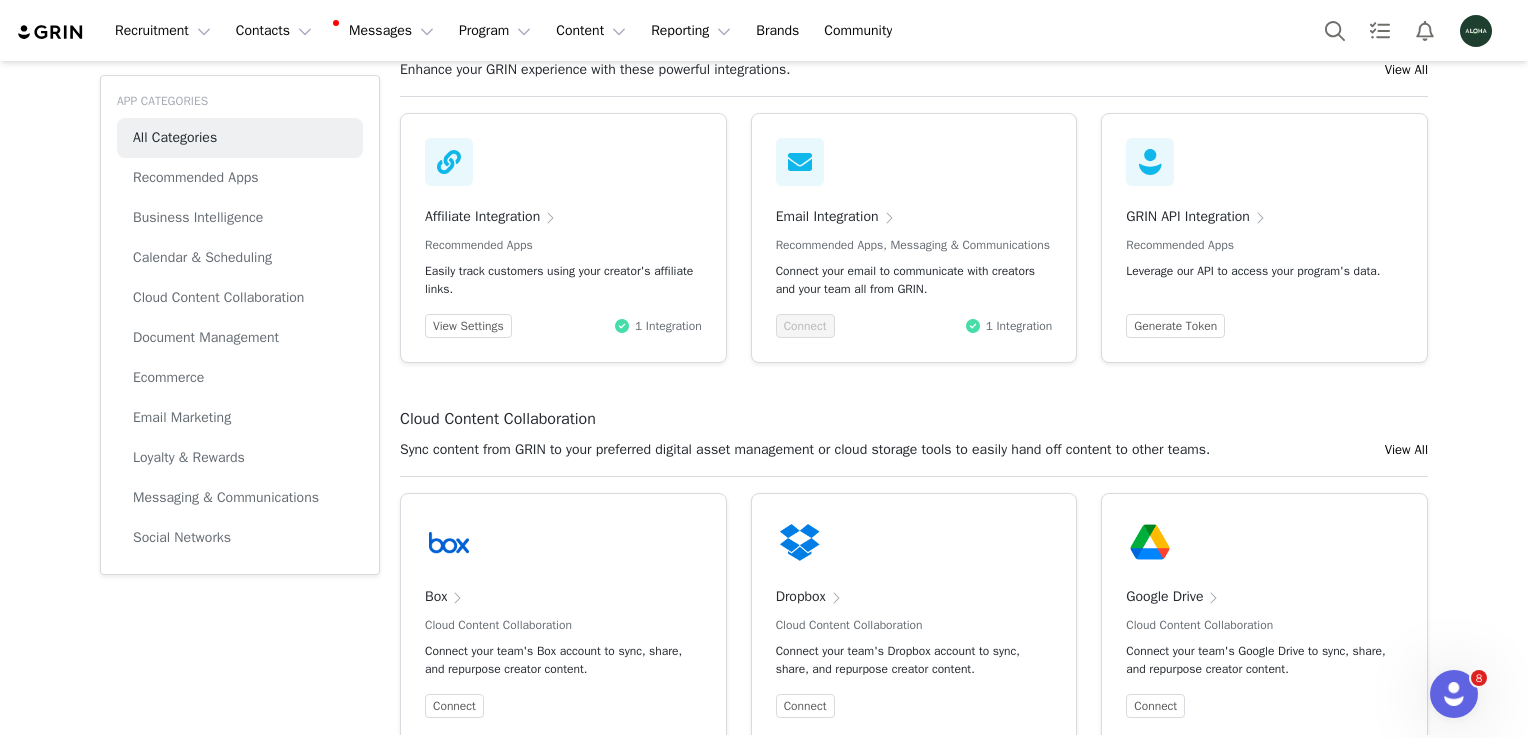 scroll, scrollTop: 0, scrollLeft: 0, axis: both 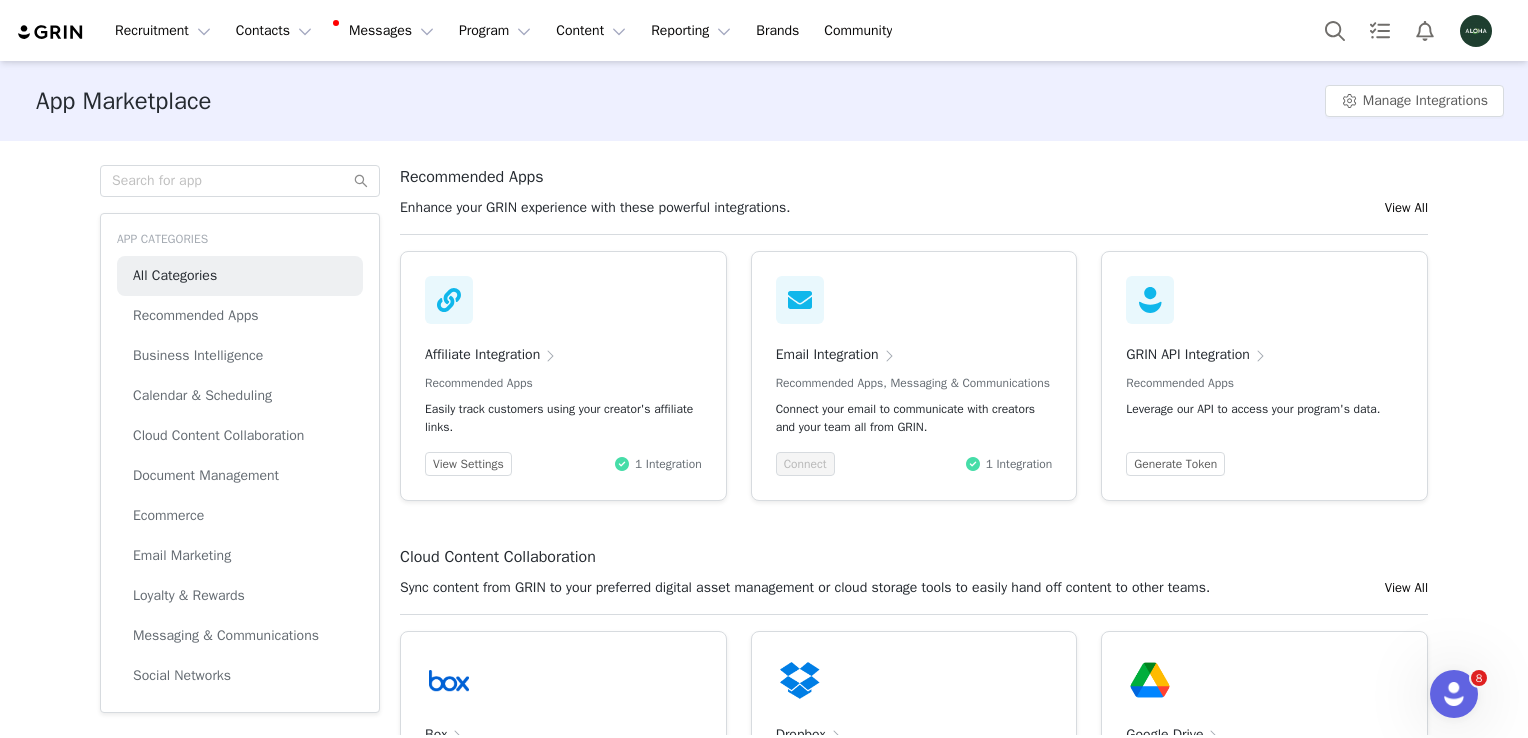 click at bounding box center [51, 32] 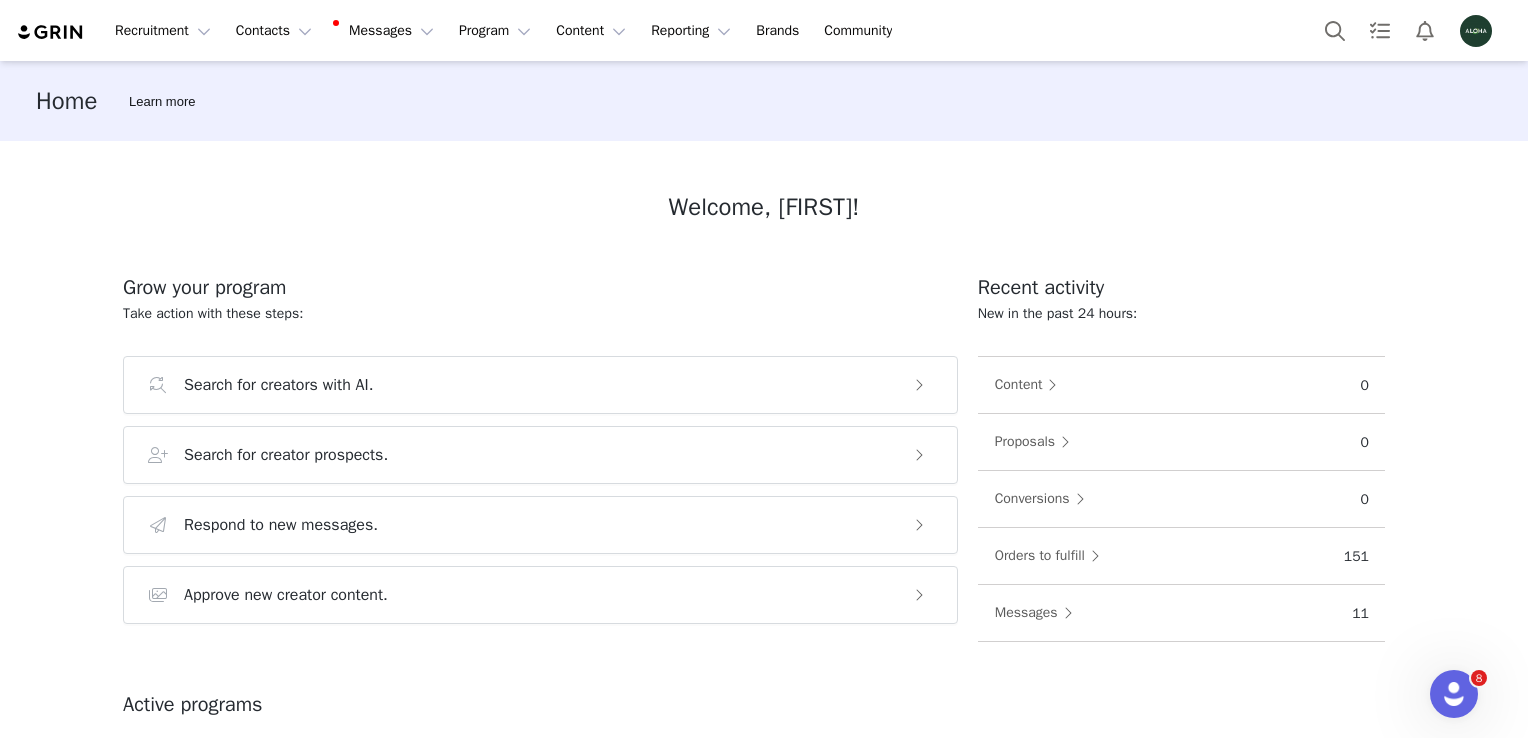 click on "Welcome, Colin!   Grow your program Take action with these steps: Search for creators with AI.         Search for creator prospects.         Respond to new messages.         Approve new creator content.         Recent activity New in the past 24 hours: Content     0 Proposals     0 Conversions     0 Orders to fulfill     151 Messages     11 Active programs     Pending Proposals 1 ALOHA Summer campaign (Chris)     Created: June 13, 2025     Orders to Fulfill 1 ALOHA X Target Launch     Created: September 5, 2024     Sam Payment July 2025     Created: July 23, 2025     Level up with learning Learn the basics or advanced recommendations.         GRIN University               Build your expertise with free courses, videos, and live trainings.   Go to GRIN University               GRIN Blog               Find out about all the latest strategies to win with creator marketing.   Read our Blog               GRIN Help               Have questions? Our help articles have answers.   Access our GRIN Help" at bounding box center [764, 438] 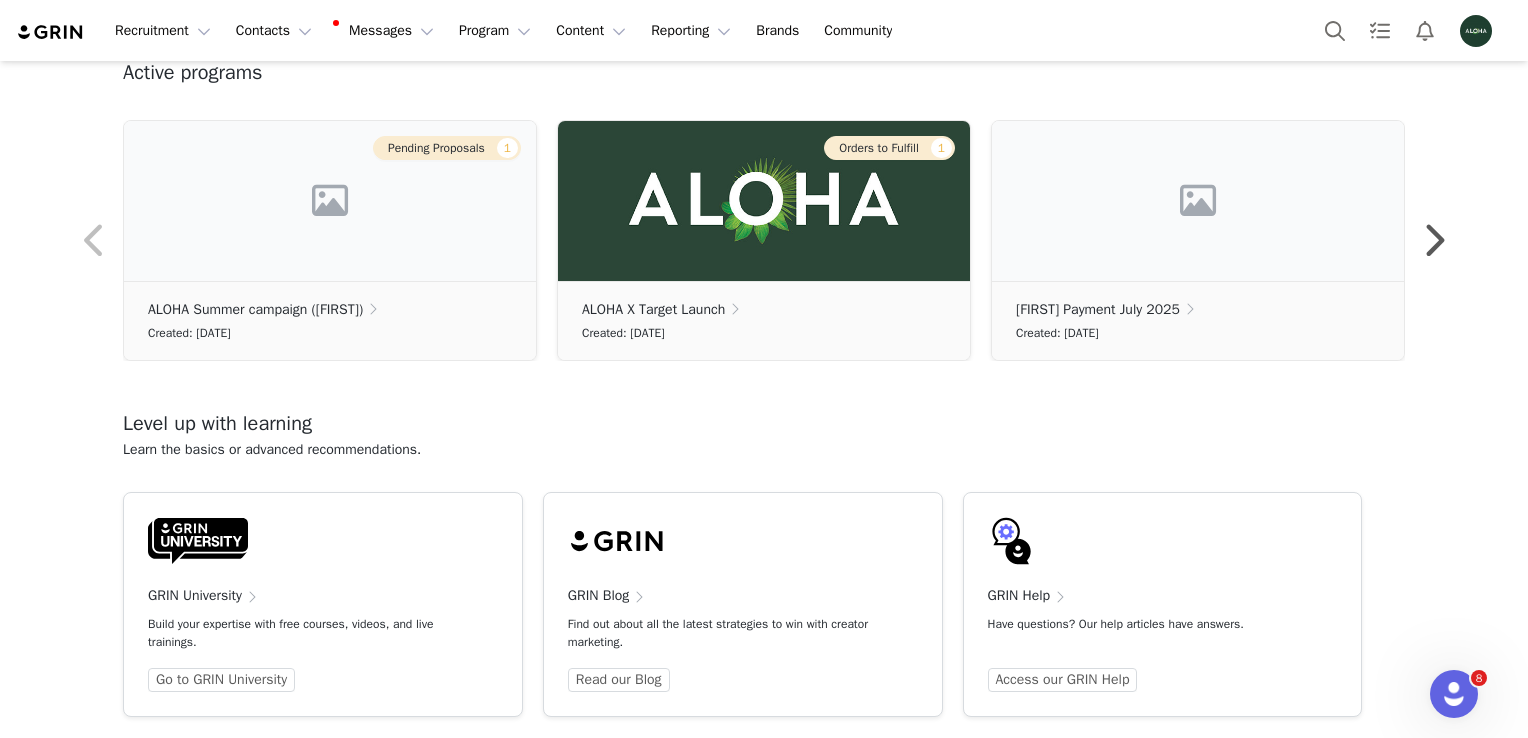 scroll, scrollTop: 657, scrollLeft: 0, axis: vertical 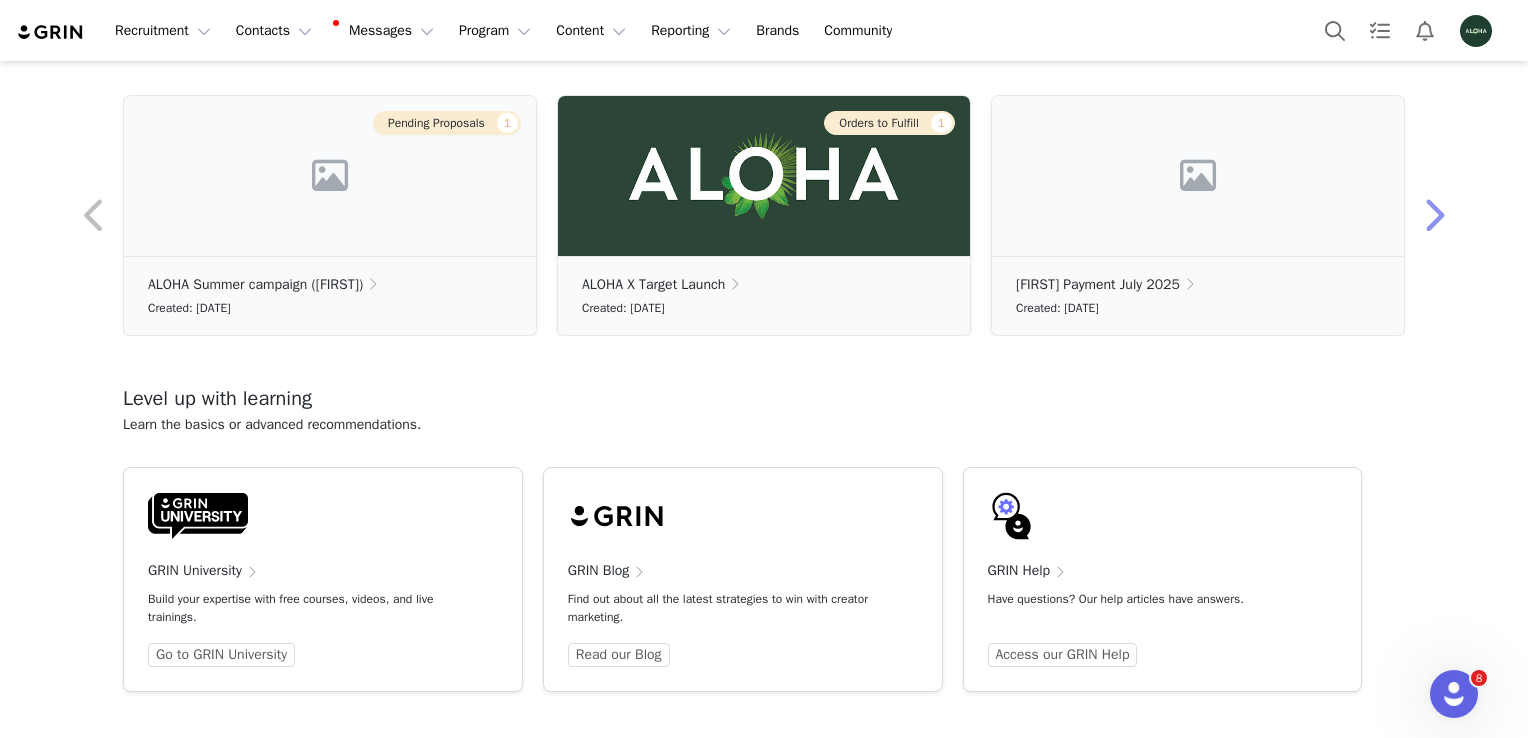 click at bounding box center [1433, 216] 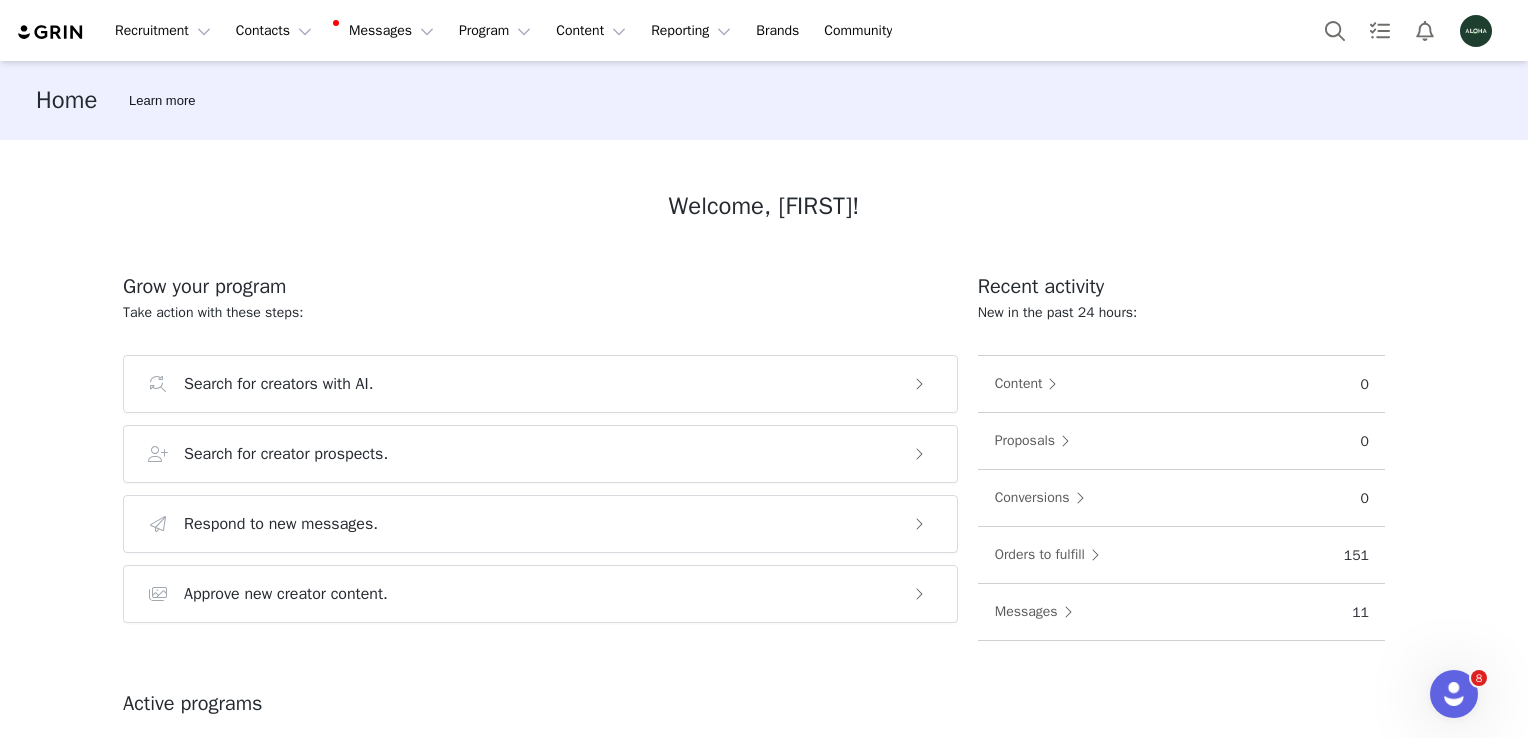 scroll, scrollTop: 0, scrollLeft: 0, axis: both 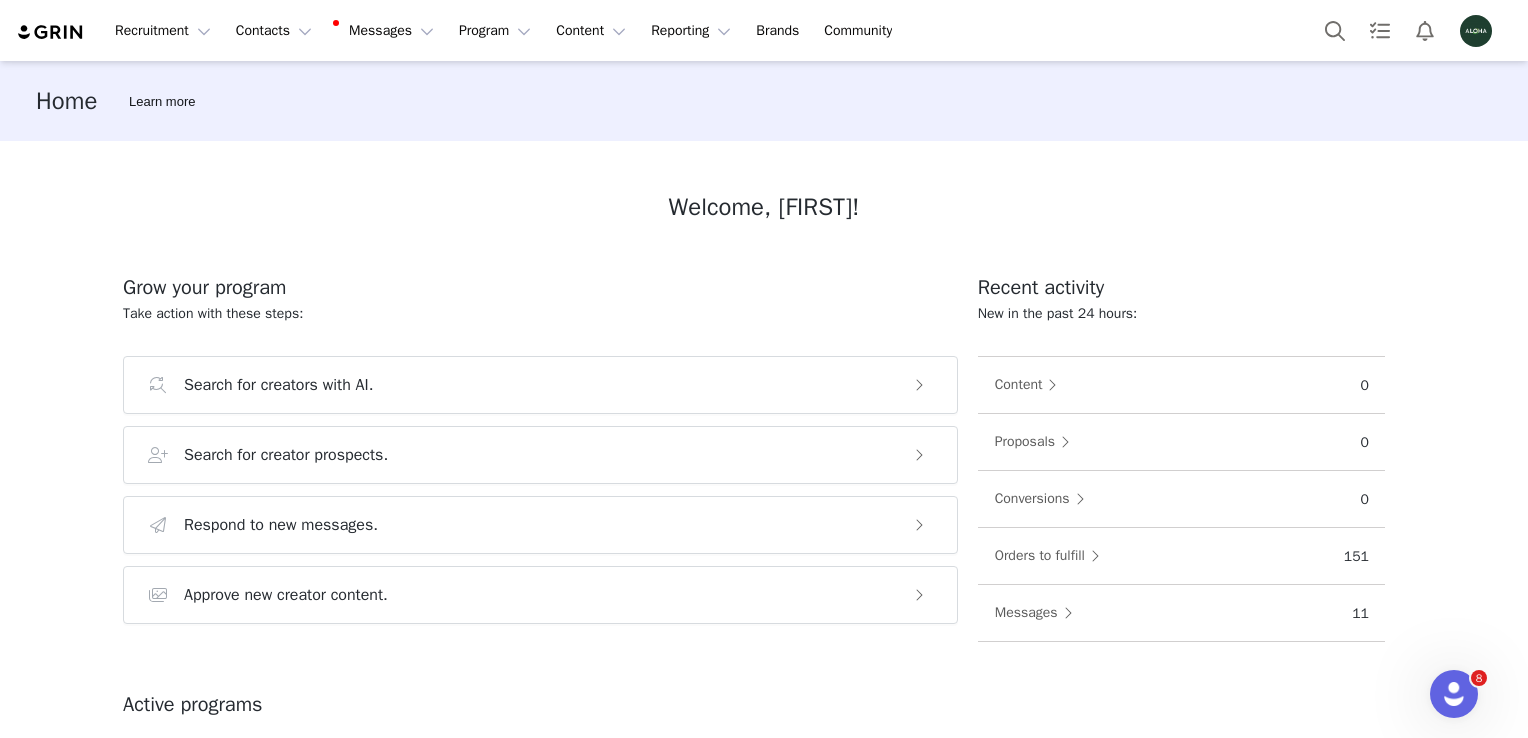click on "Home" at bounding box center (66, 101) 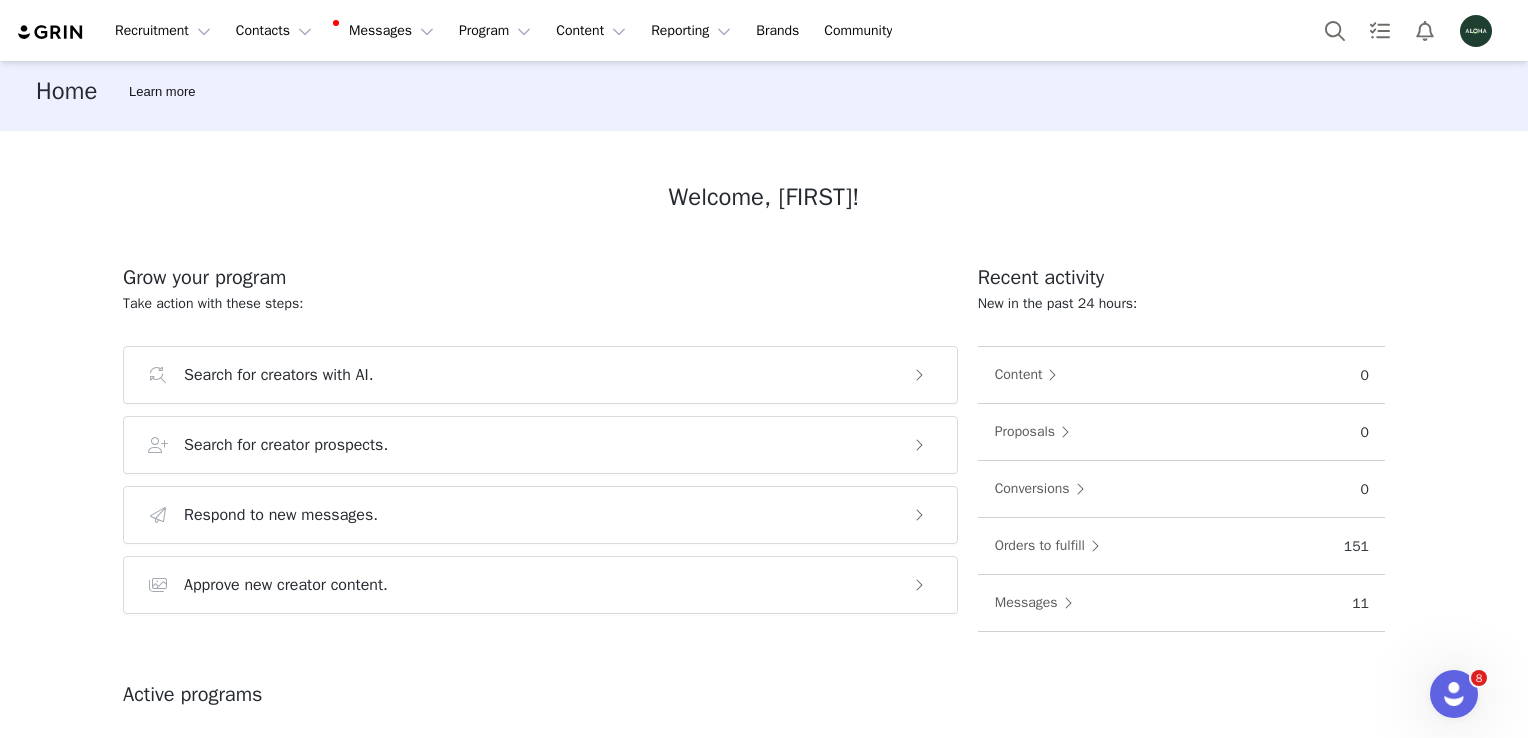scroll, scrollTop: 0, scrollLeft: 0, axis: both 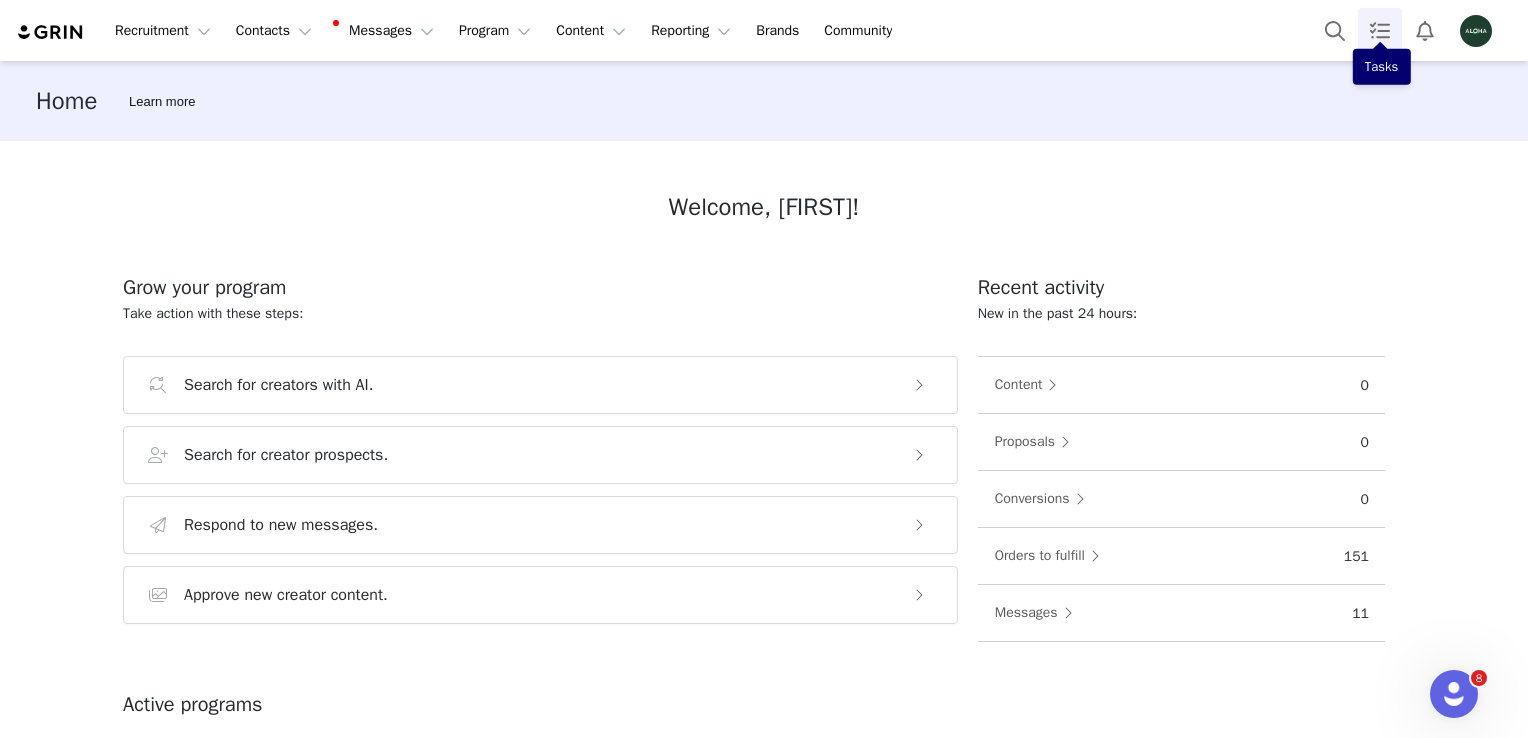 click at bounding box center (1380, 30) 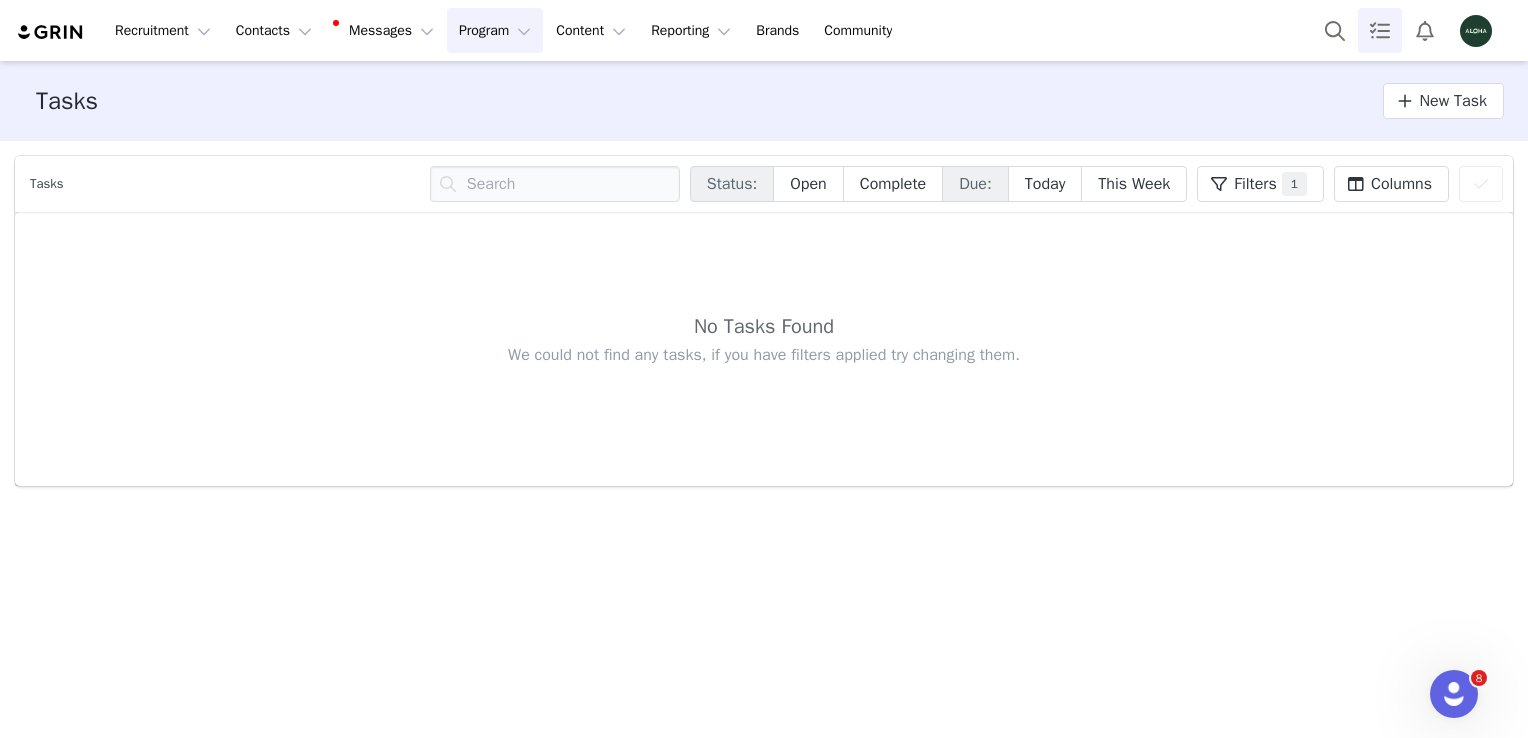 click on "Program Program" at bounding box center [495, 30] 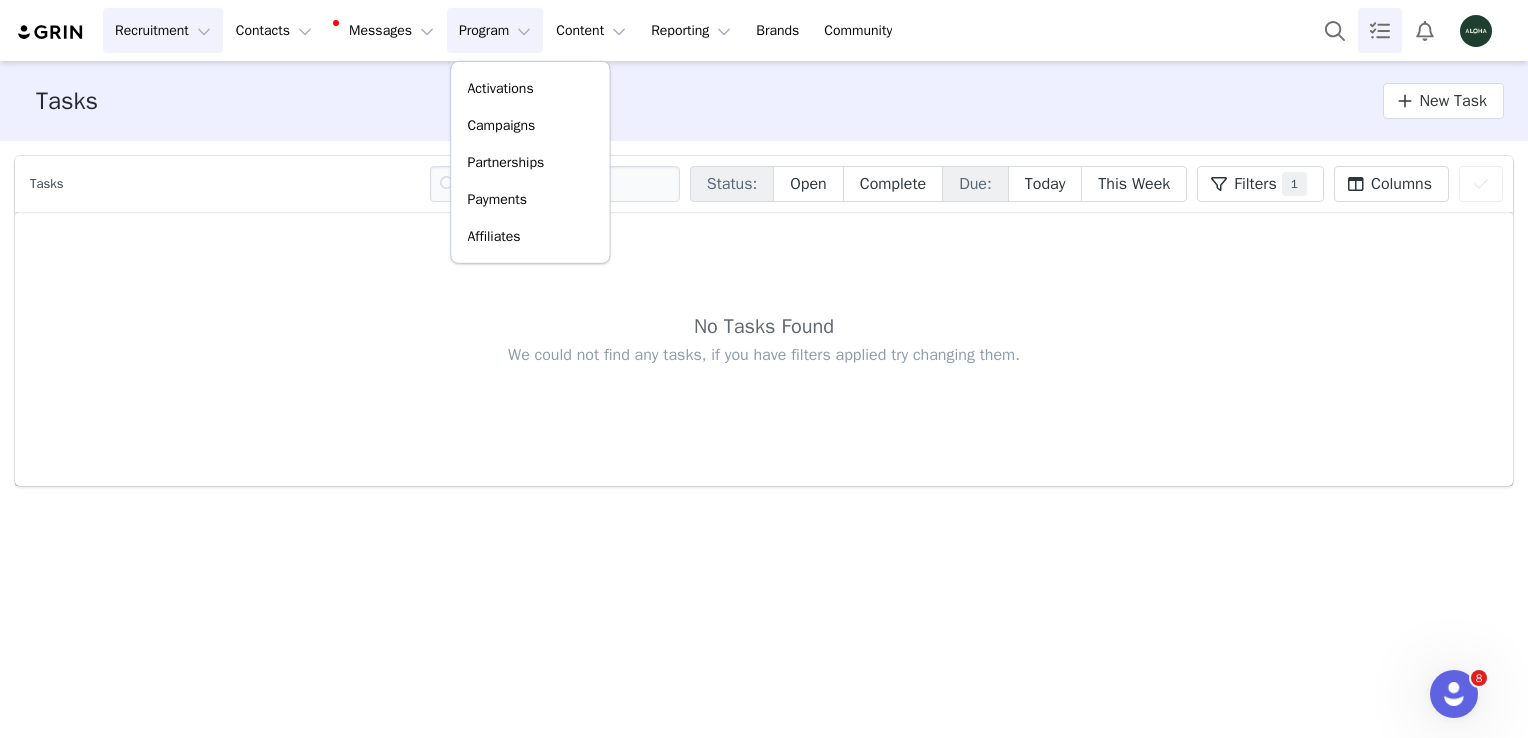 click on "Recruitment Recruitment" at bounding box center (163, 30) 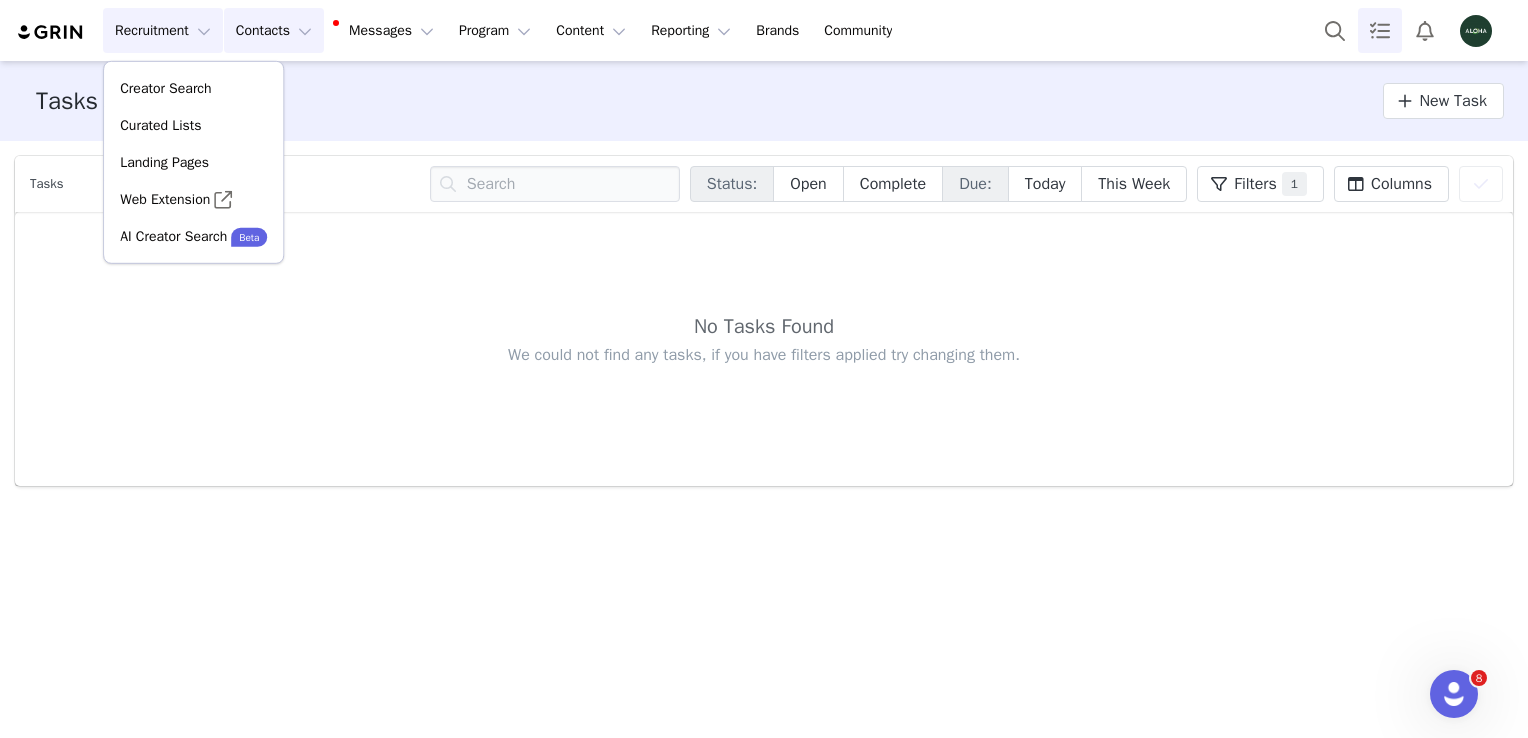 click on "Contacts Contacts" at bounding box center (274, 30) 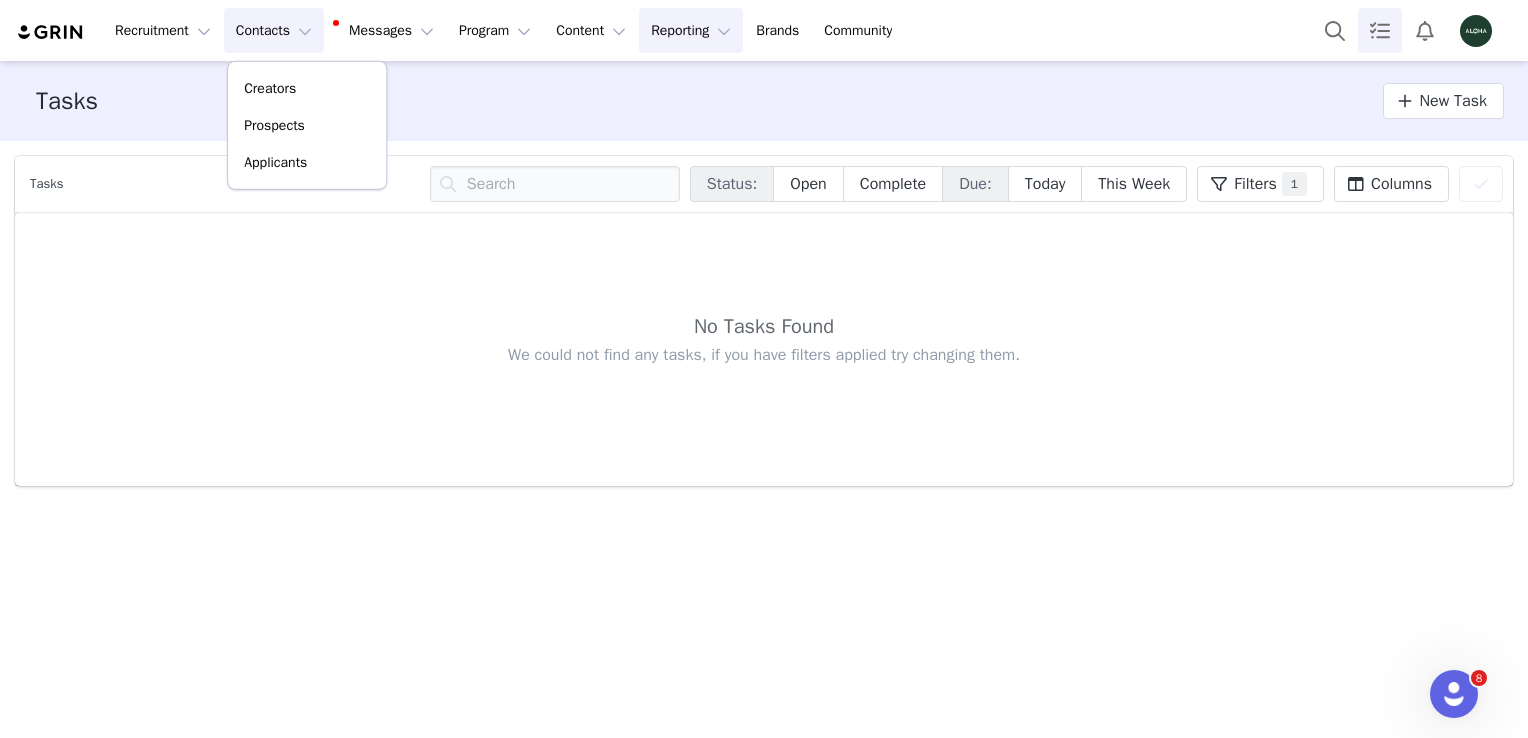 click on "Reporting Reporting" at bounding box center [691, 30] 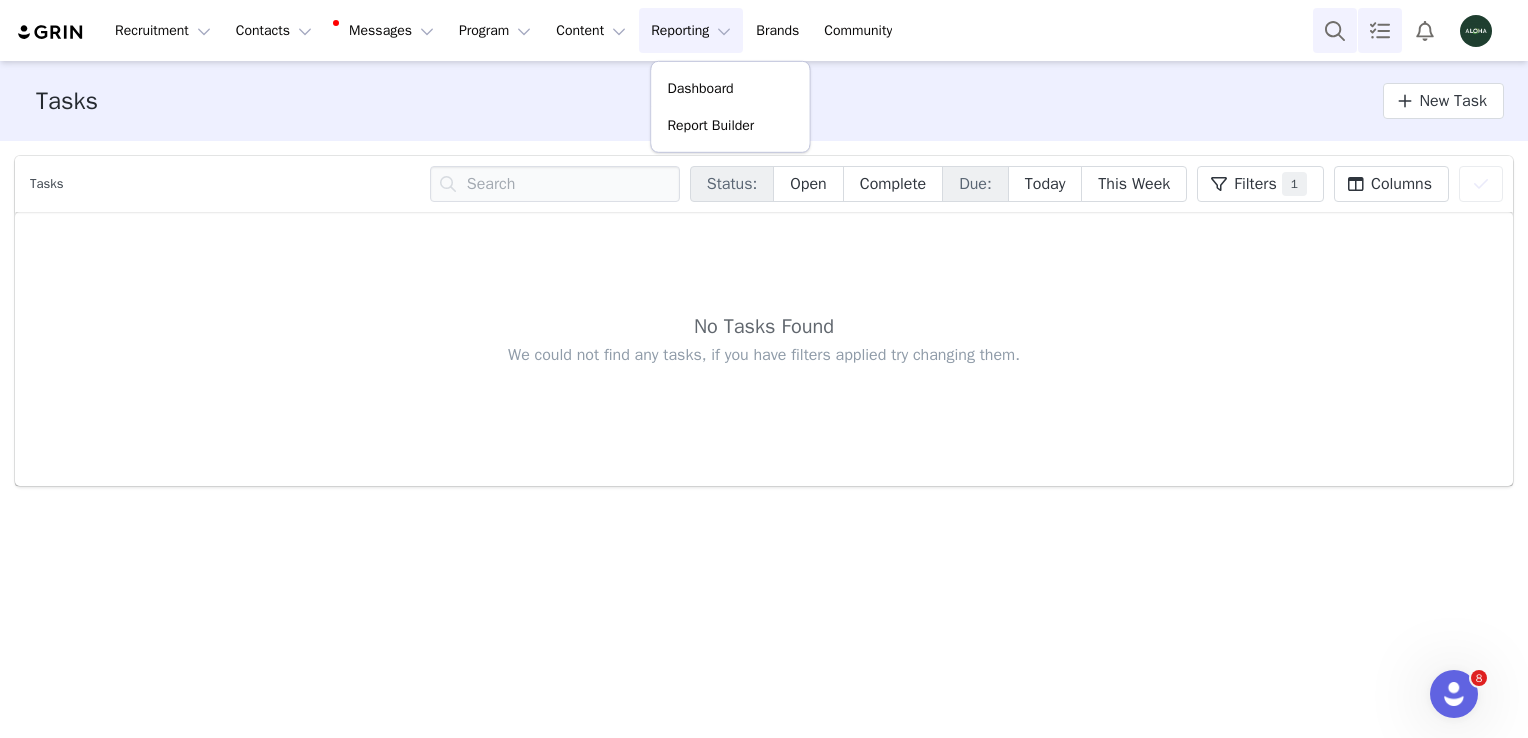 click at bounding box center (1335, 30) 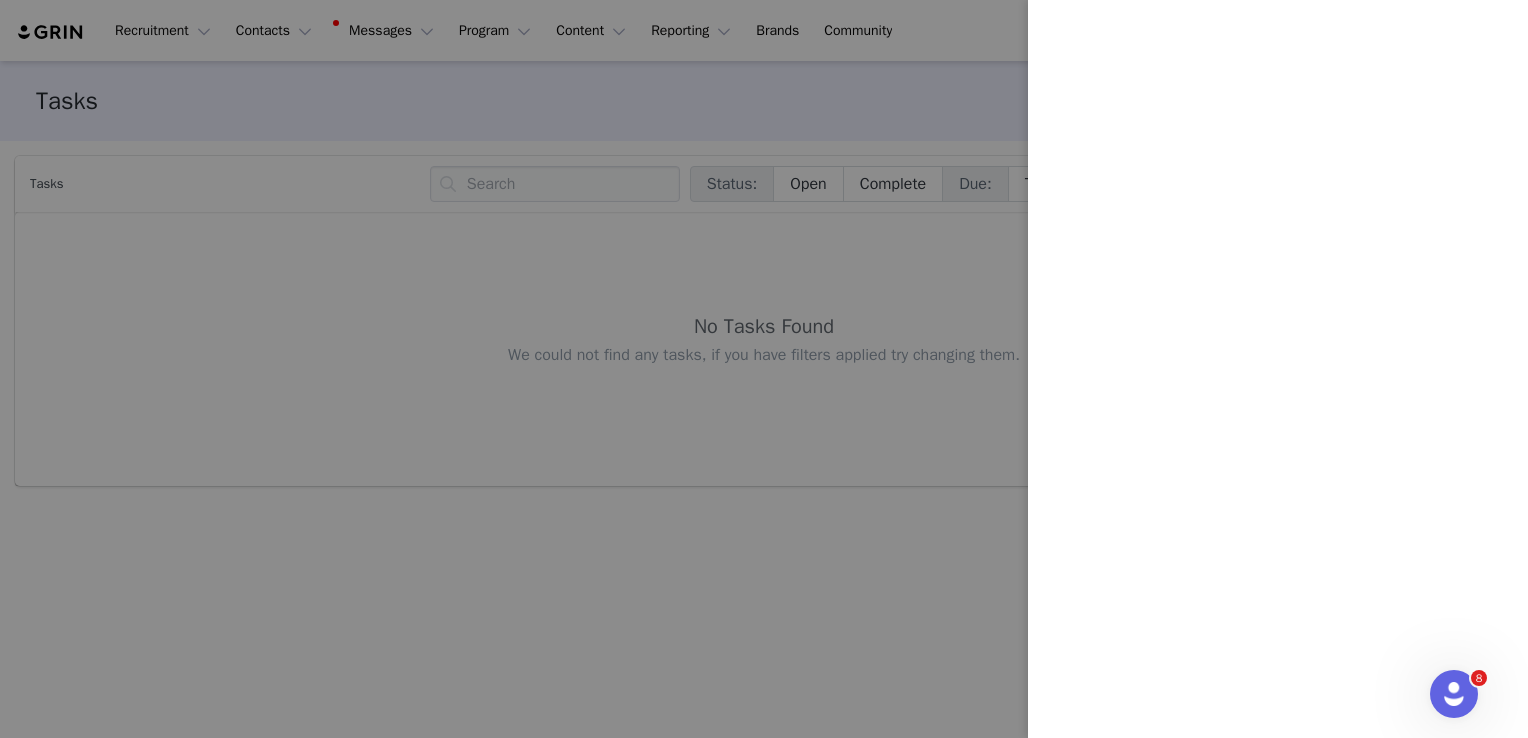 click at bounding box center [764, 369] 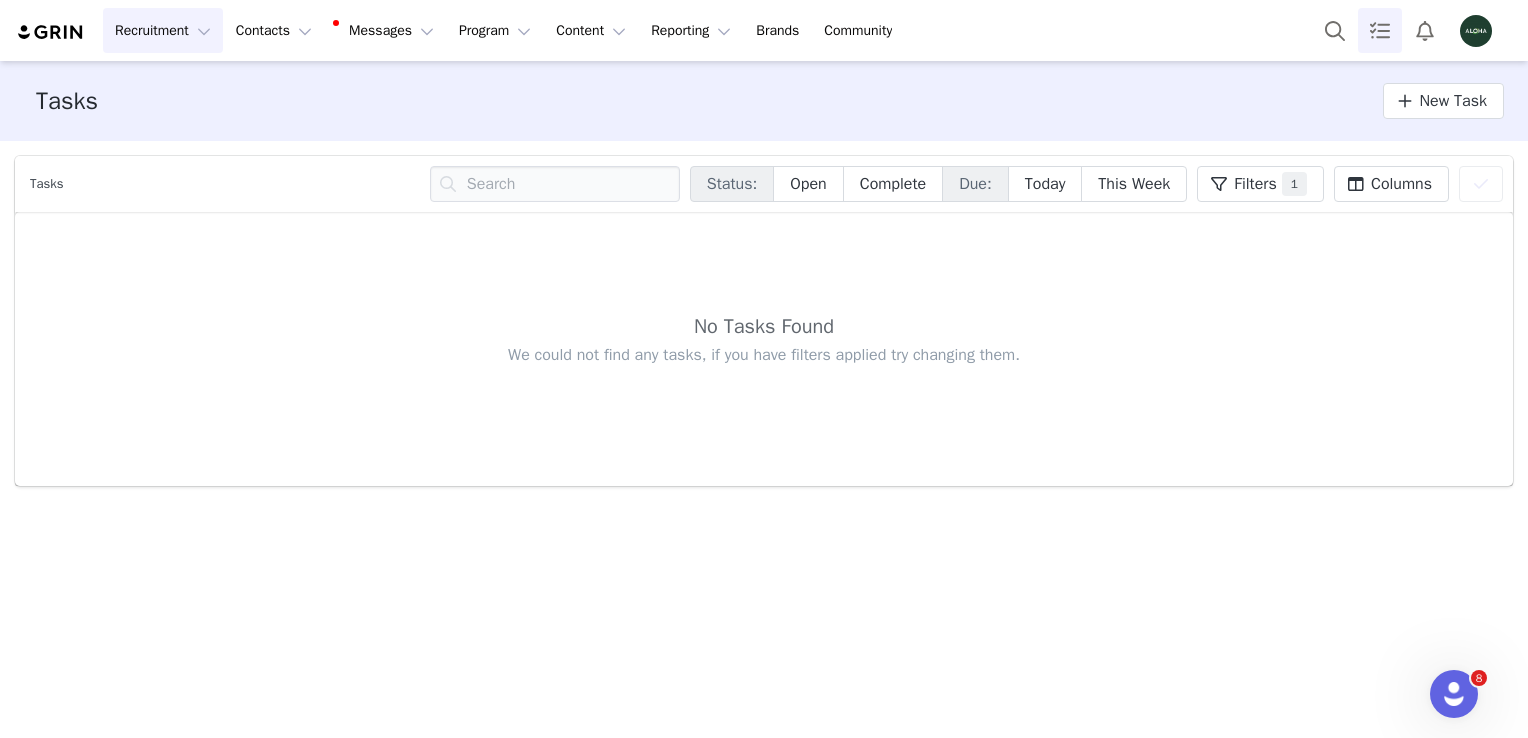 click on "Recruitment Recruitment" at bounding box center (163, 30) 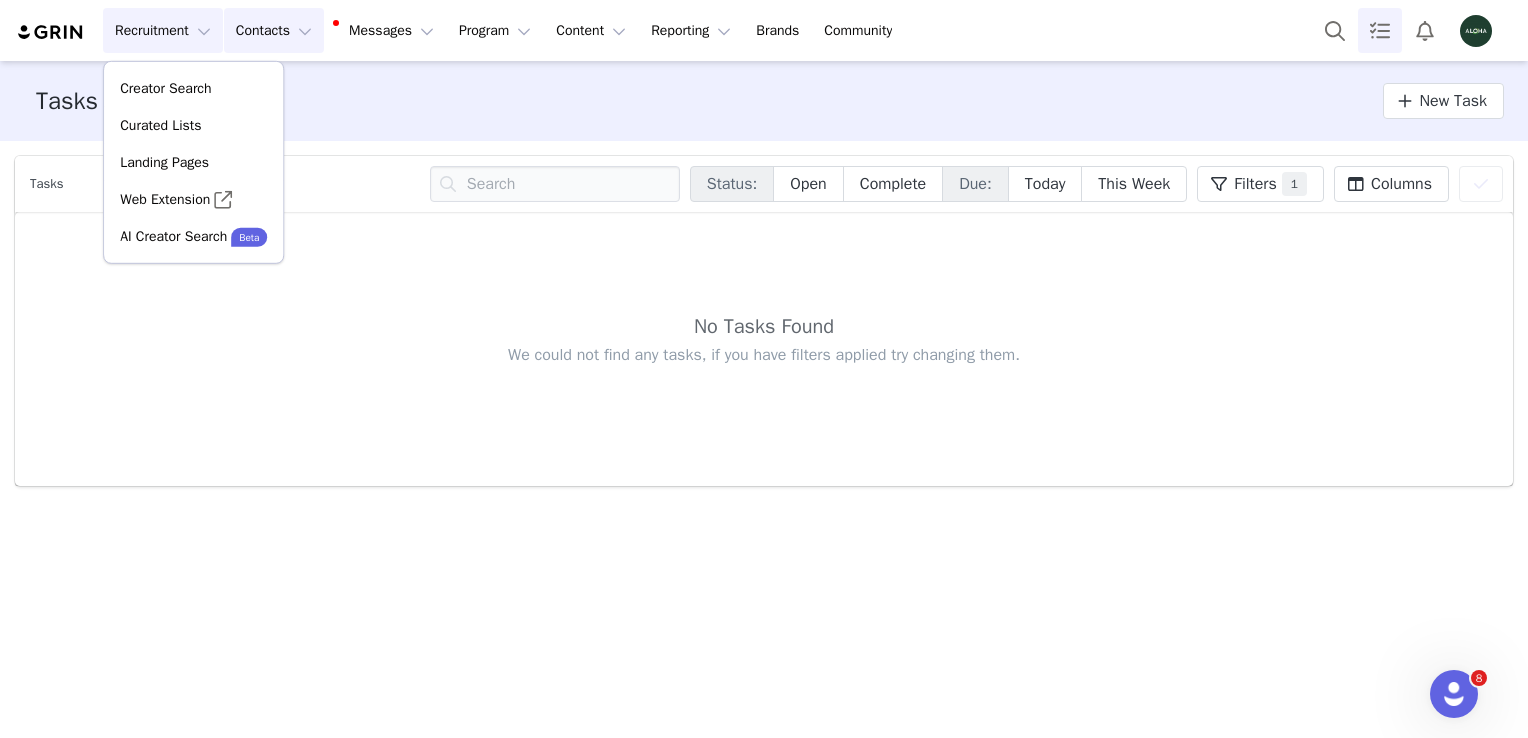 click on "Contacts Contacts" at bounding box center [274, 30] 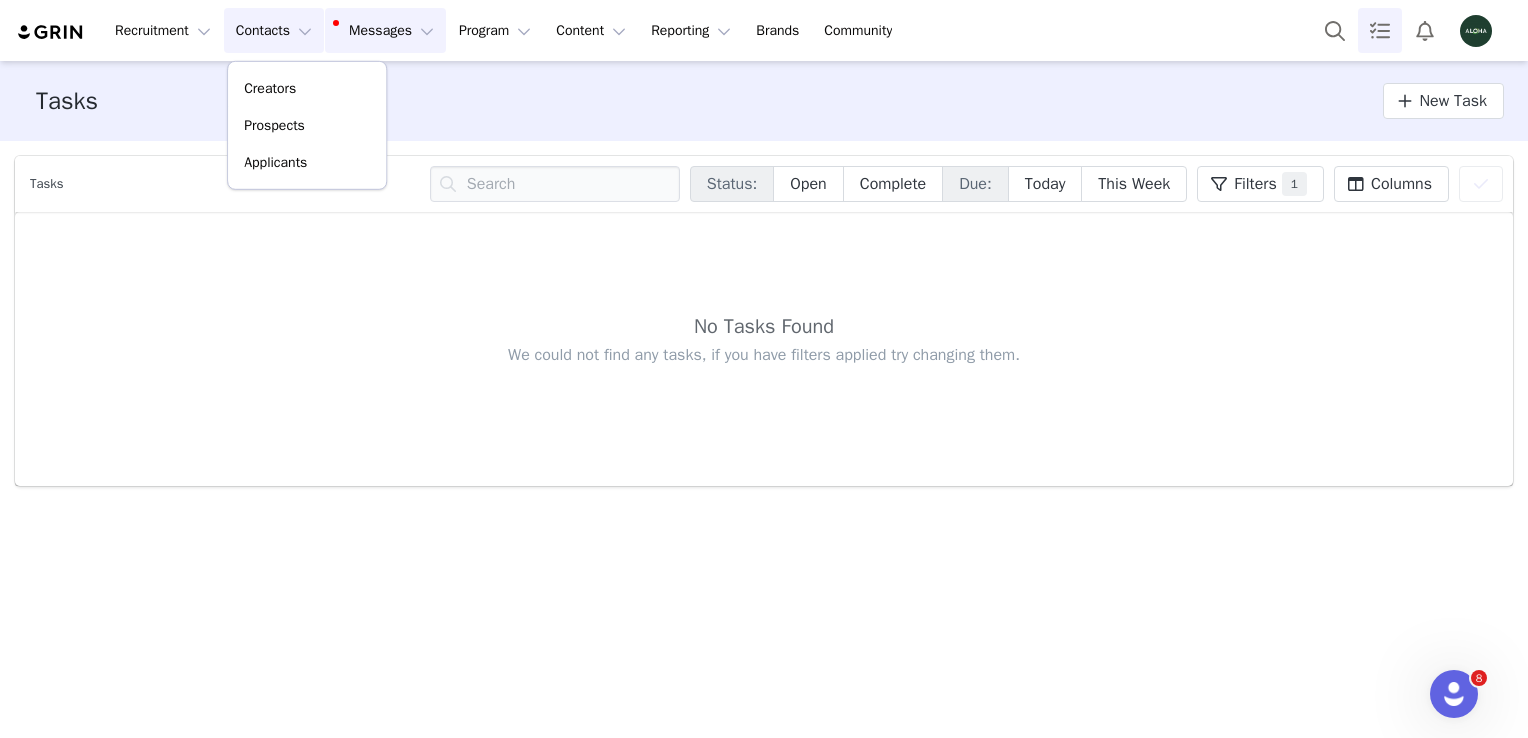 click on "Messages Messages" at bounding box center (385, 30) 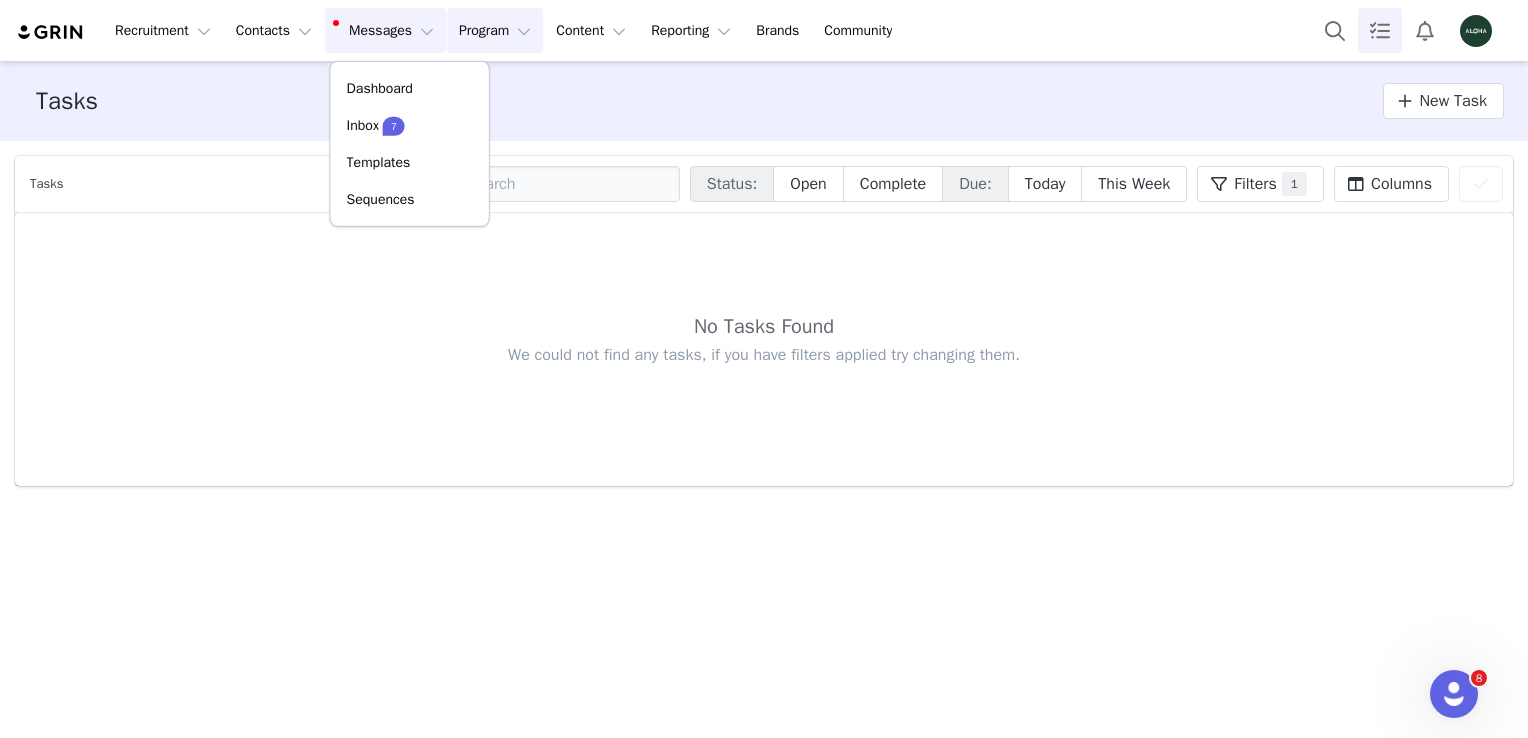 click on "Program Program" at bounding box center (495, 30) 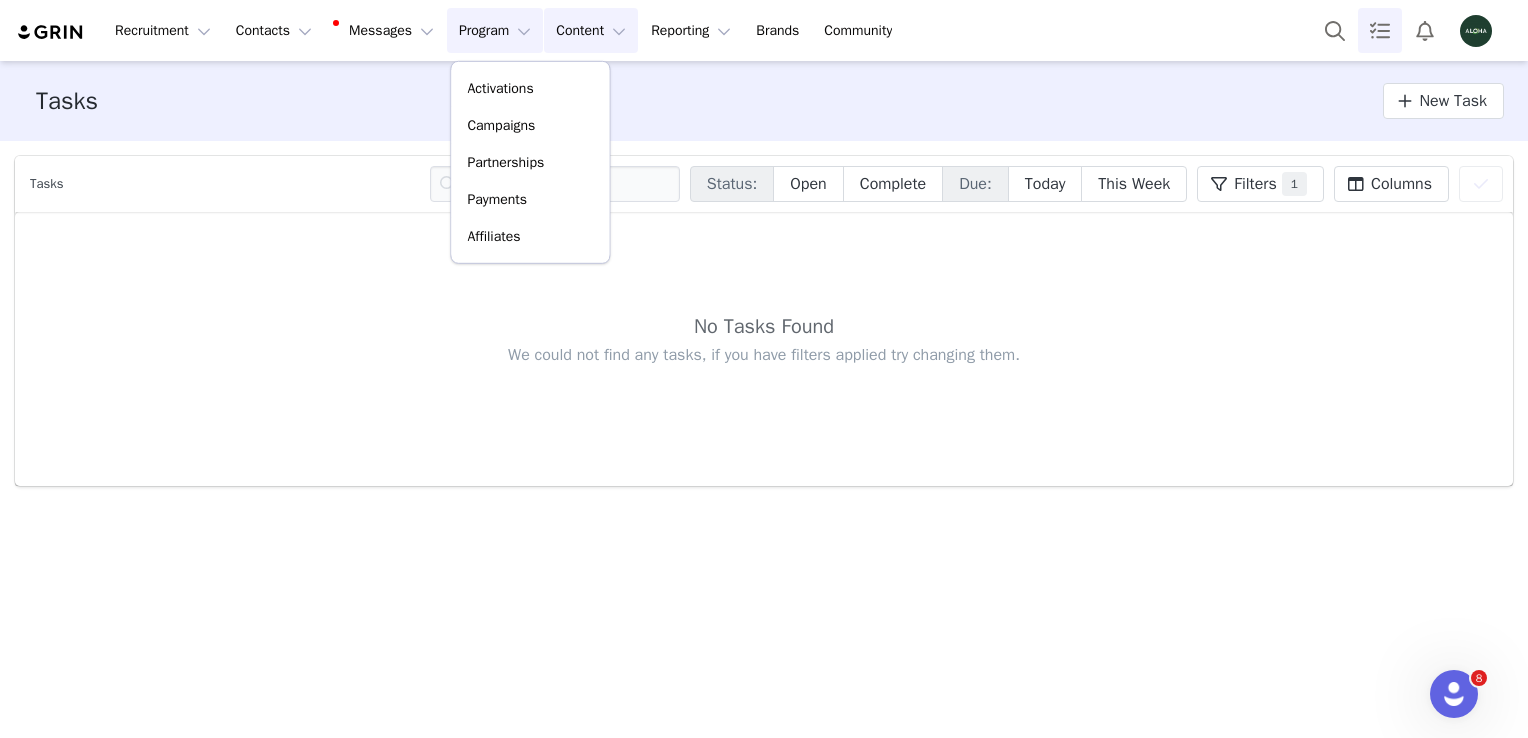 click on "Content Content" at bounding box center (591, 30) 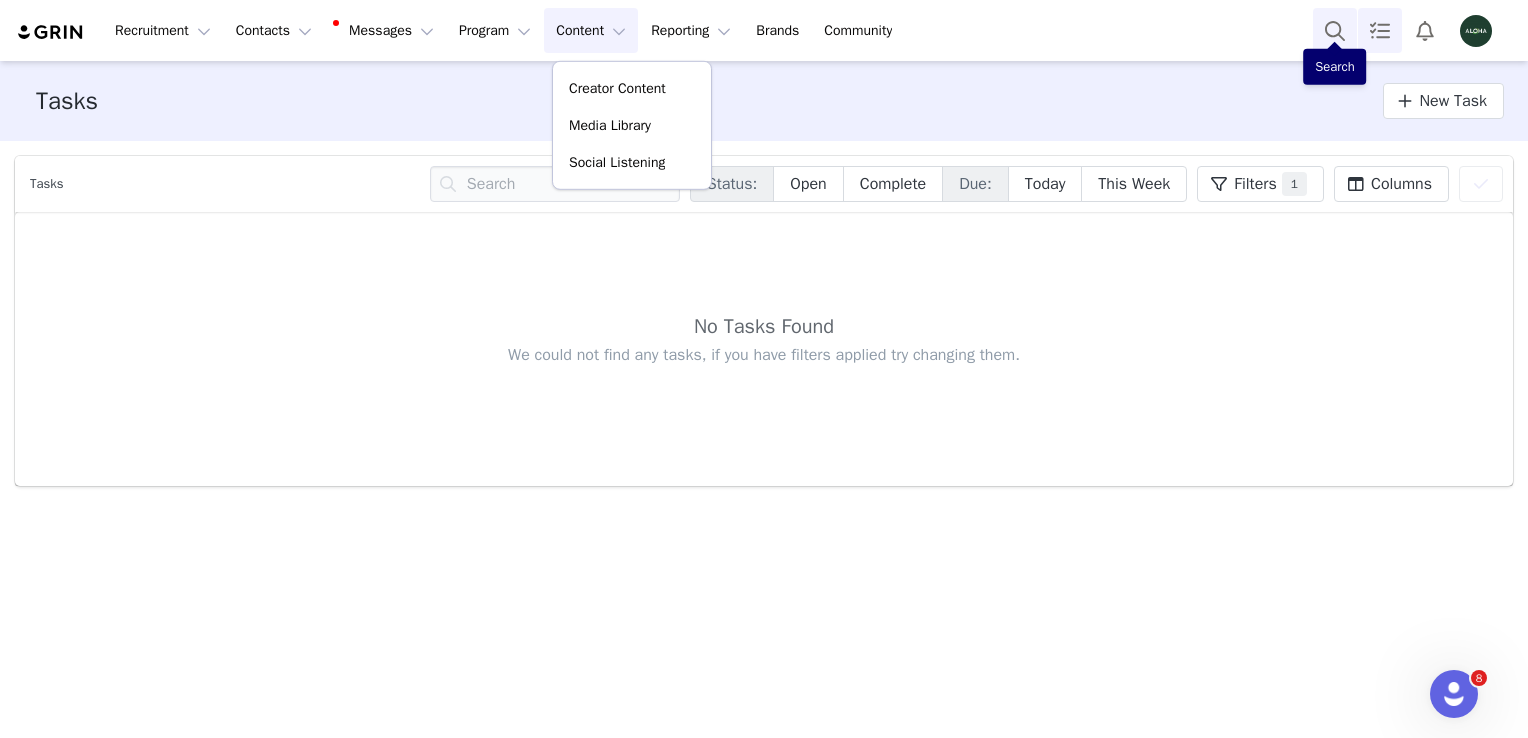 click at bounding box center (1335, 30) 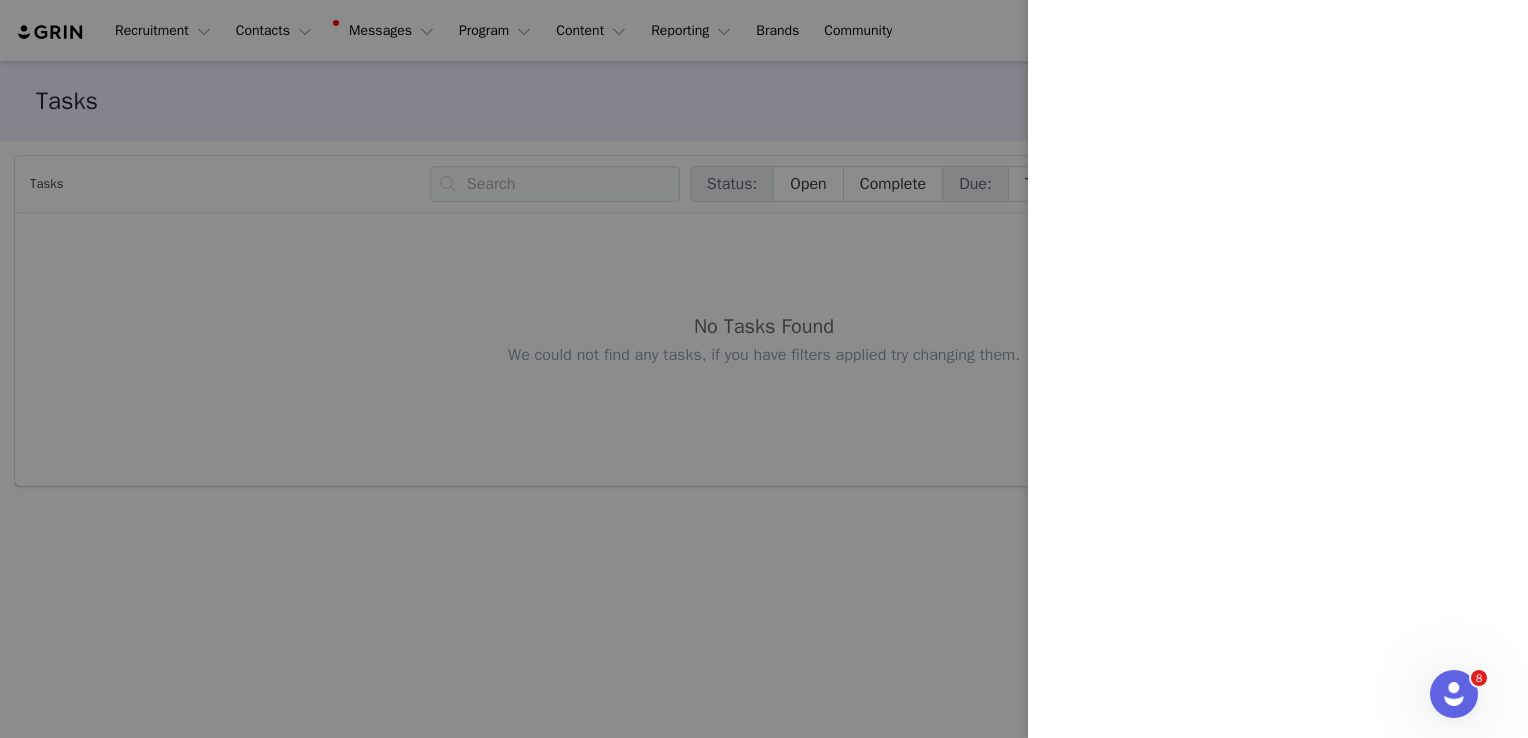 click at bounding box center [764, 369] 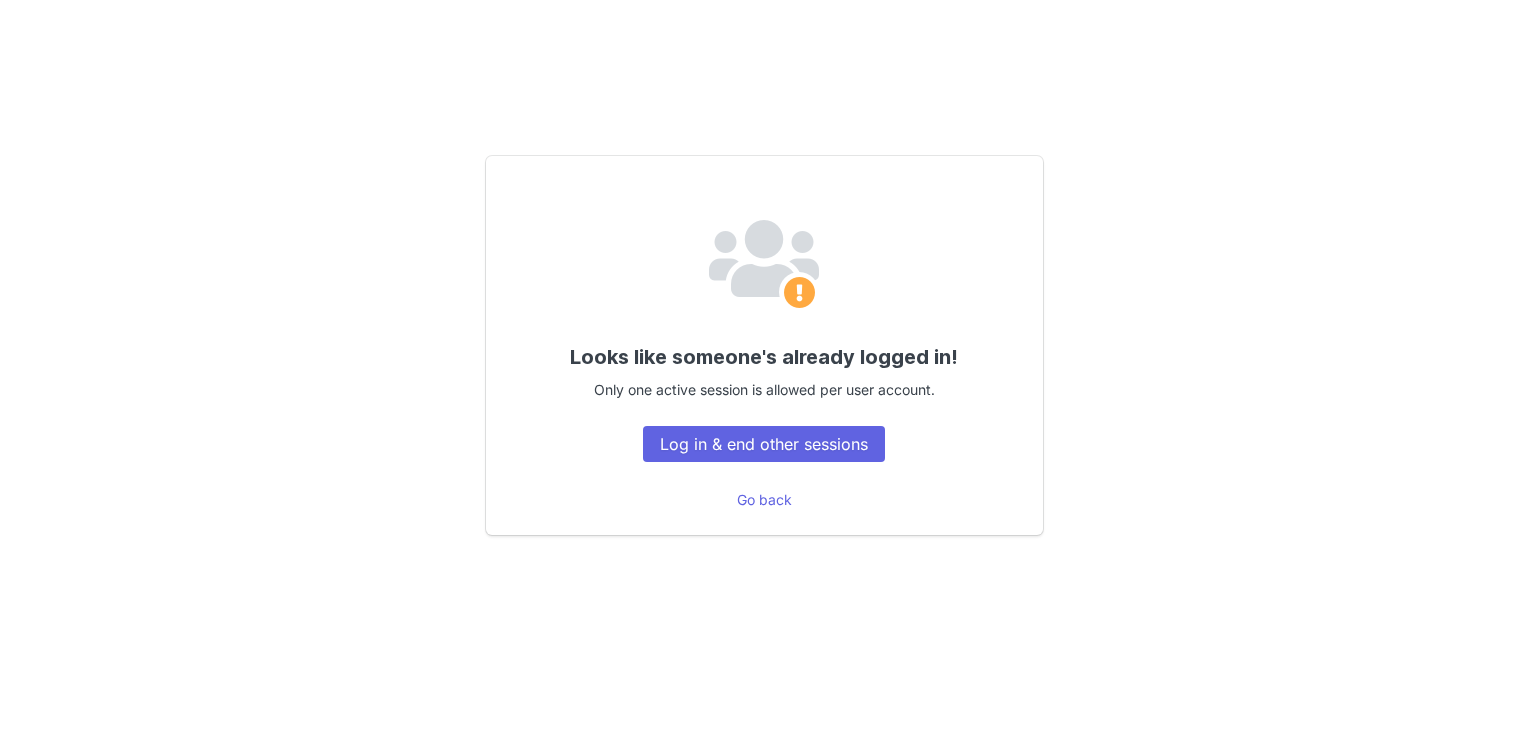 scroll, scrollTop: 0, scrollLeft: 0, axis: both 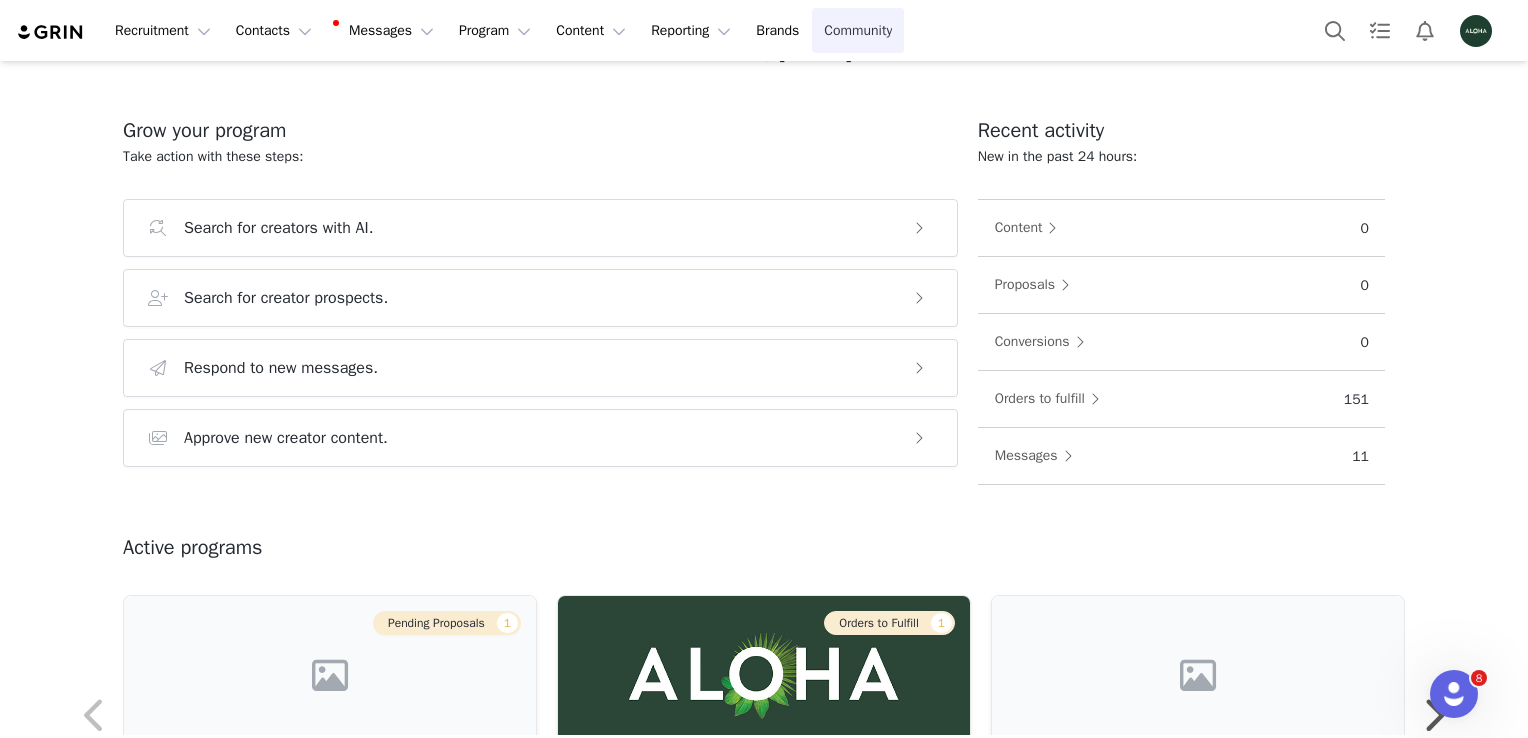 click on "Community Community" at bounding box center (858, 30) 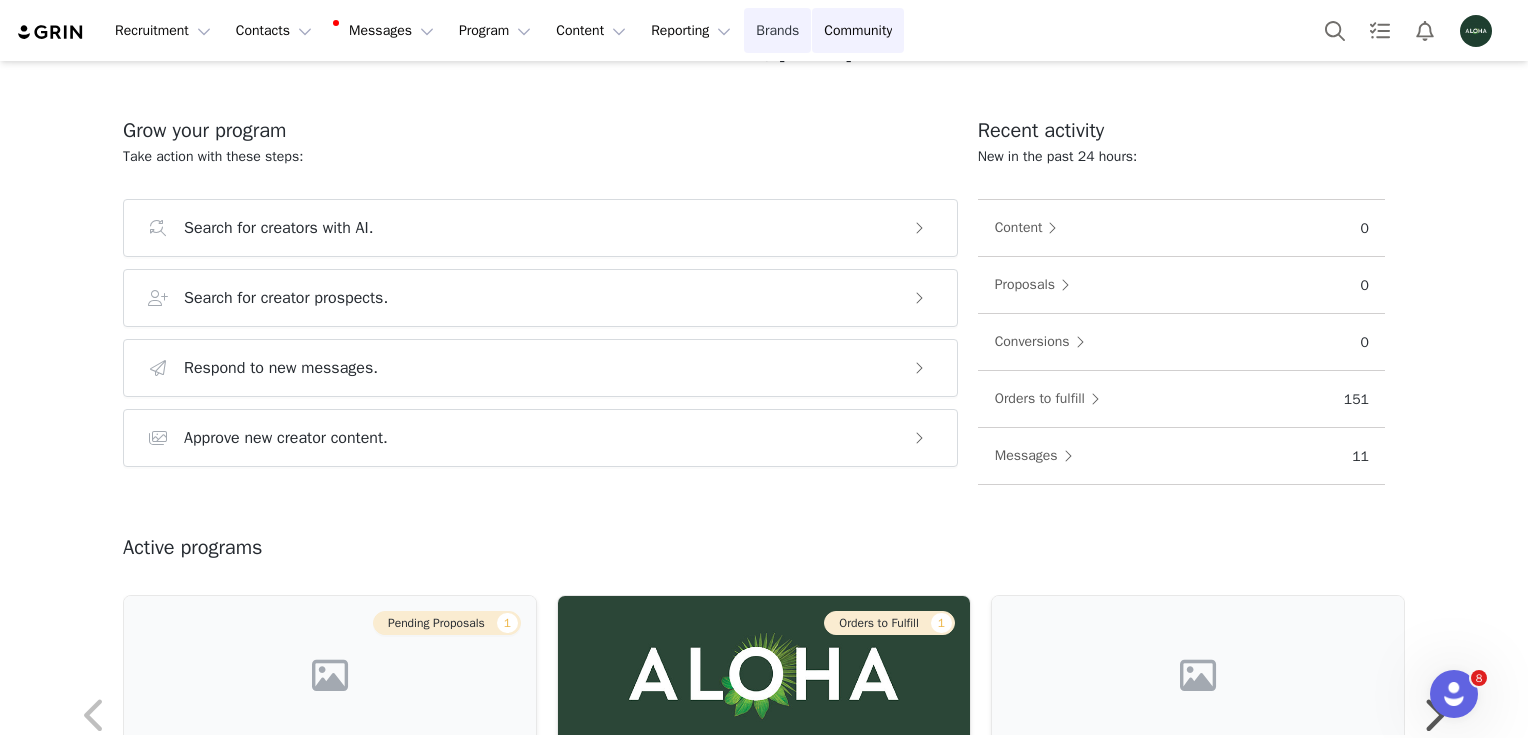 click on "Brands Brands" at bounding box center [777, 30] 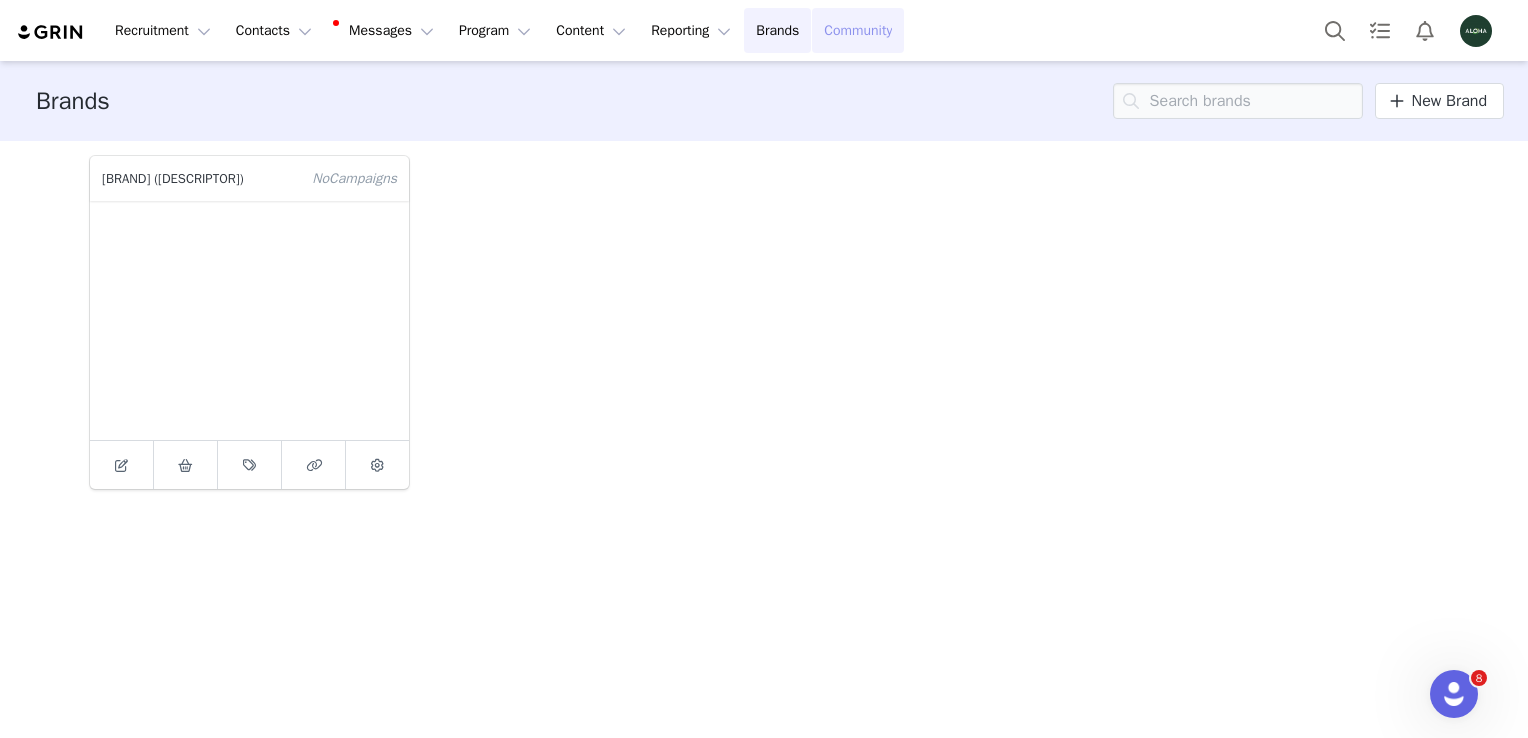scroll, scrollTop: 0, scrollLeft: 0, axis: both 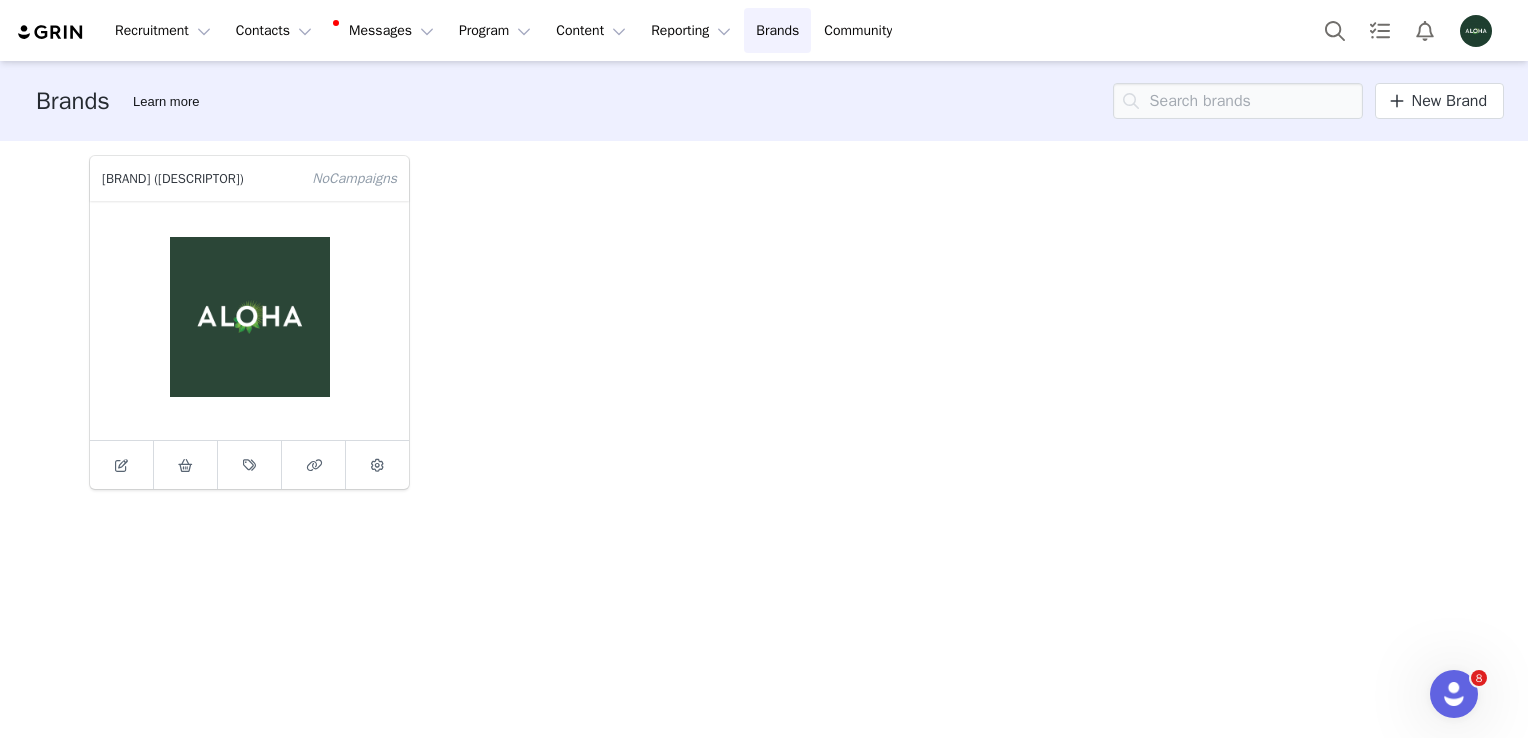 click at bounding box center (249, 320) 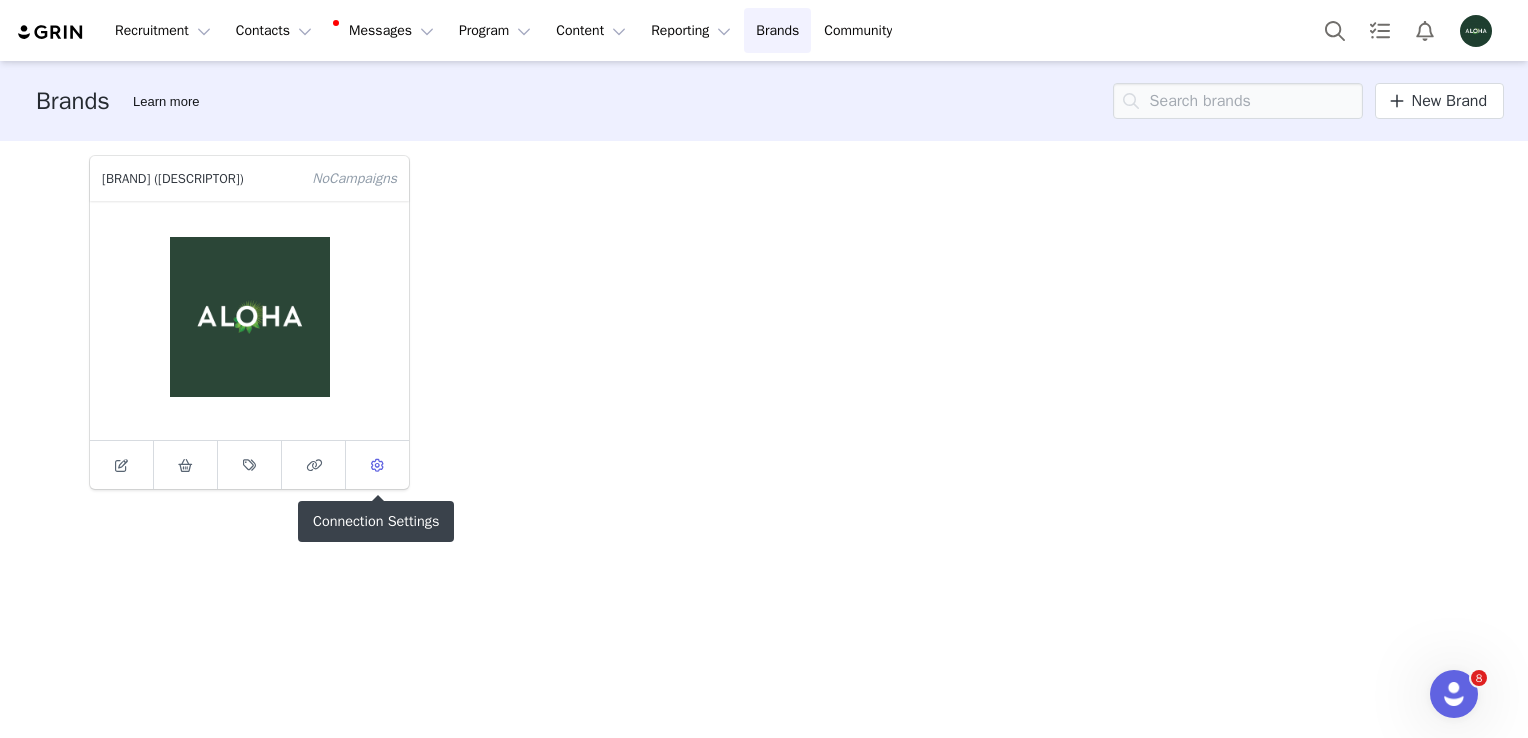 click at bounding box center (377, 465) 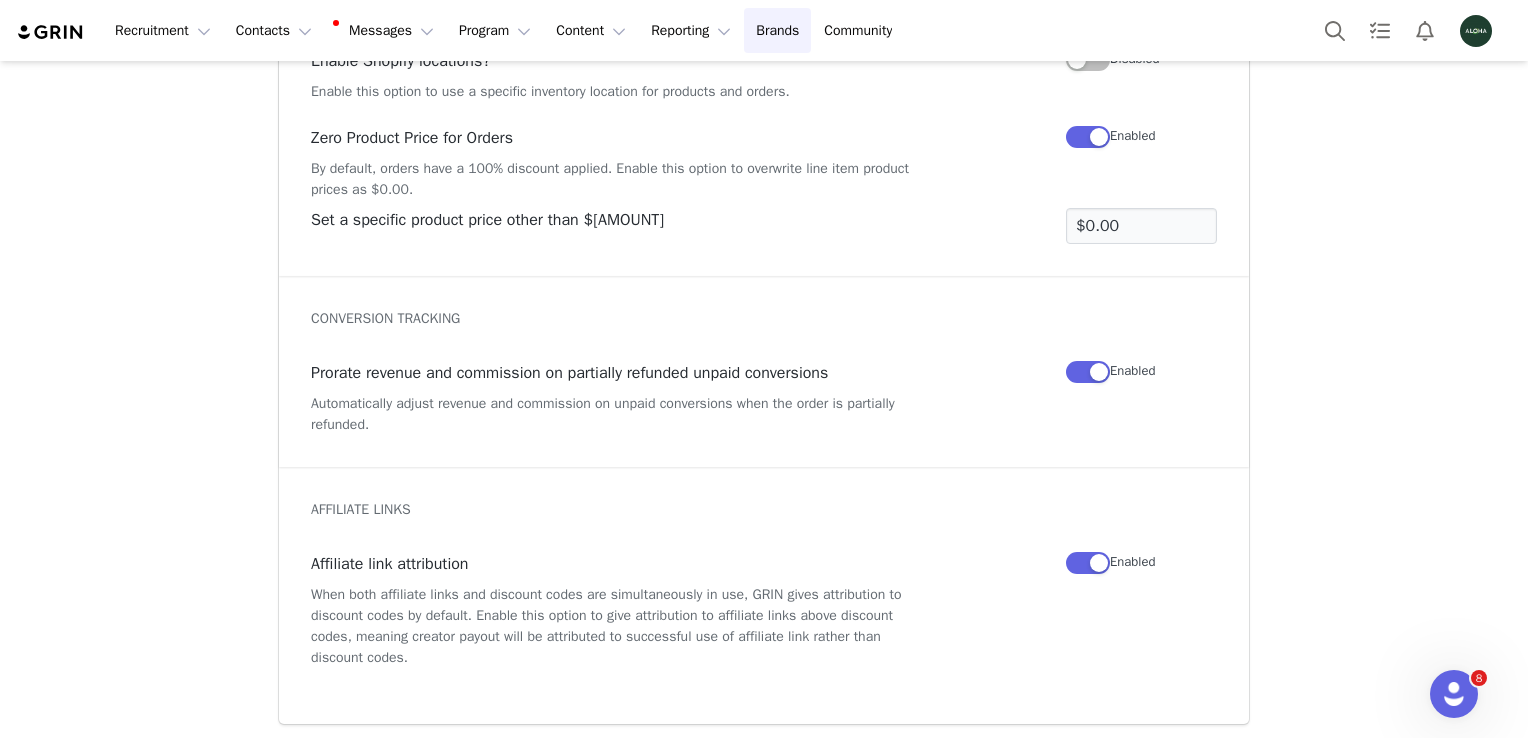 scroll, scrollTop: 1804, scrollLeft: 0, axis: vertical 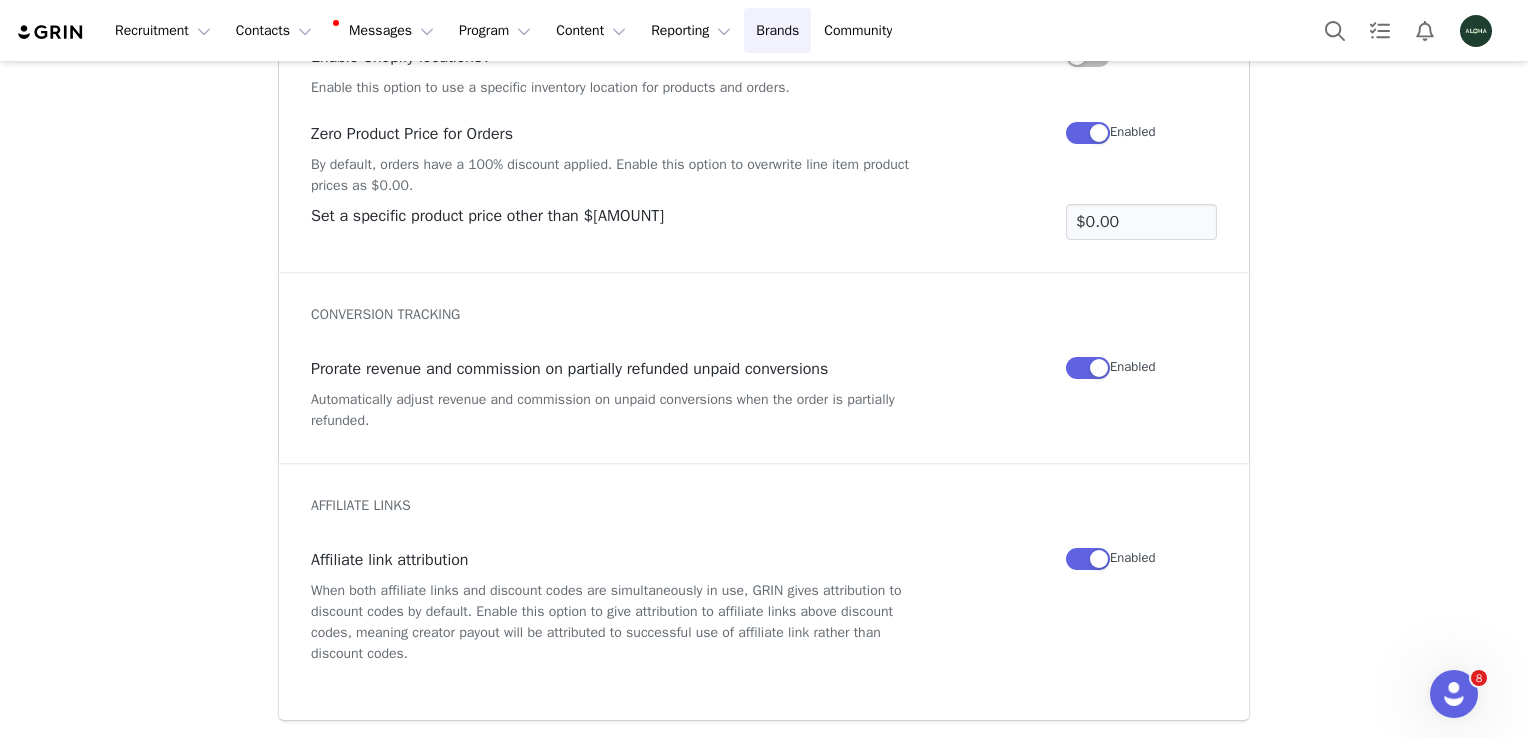 click on "Recruitment Recruitment Creator Search Curated Lists Landing Pages Web Extension AI Creator Search Beta Contacts Contacts Creators Prospects Applicants Messages Messages Dashboard Inbox 7 Templates Sequences Program Program Activations Campaigns Partnerships Payments Affiliates Content Content Creator Content Media Library Social Listening Reporting Reporting Dashboard Report Builder Brands Brands Community Community" at bounding box center [764, 30] 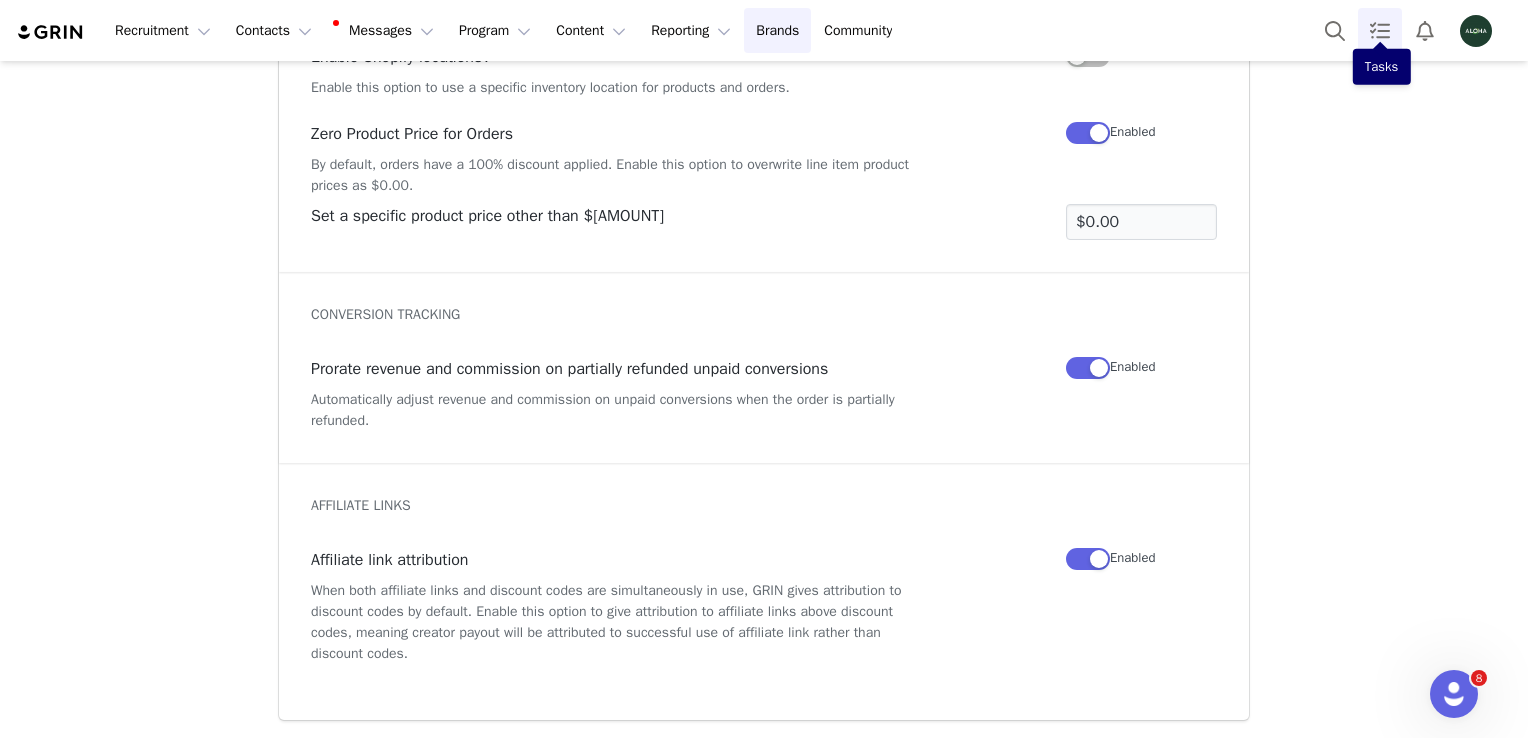 click at bounding box center (1380, 30) 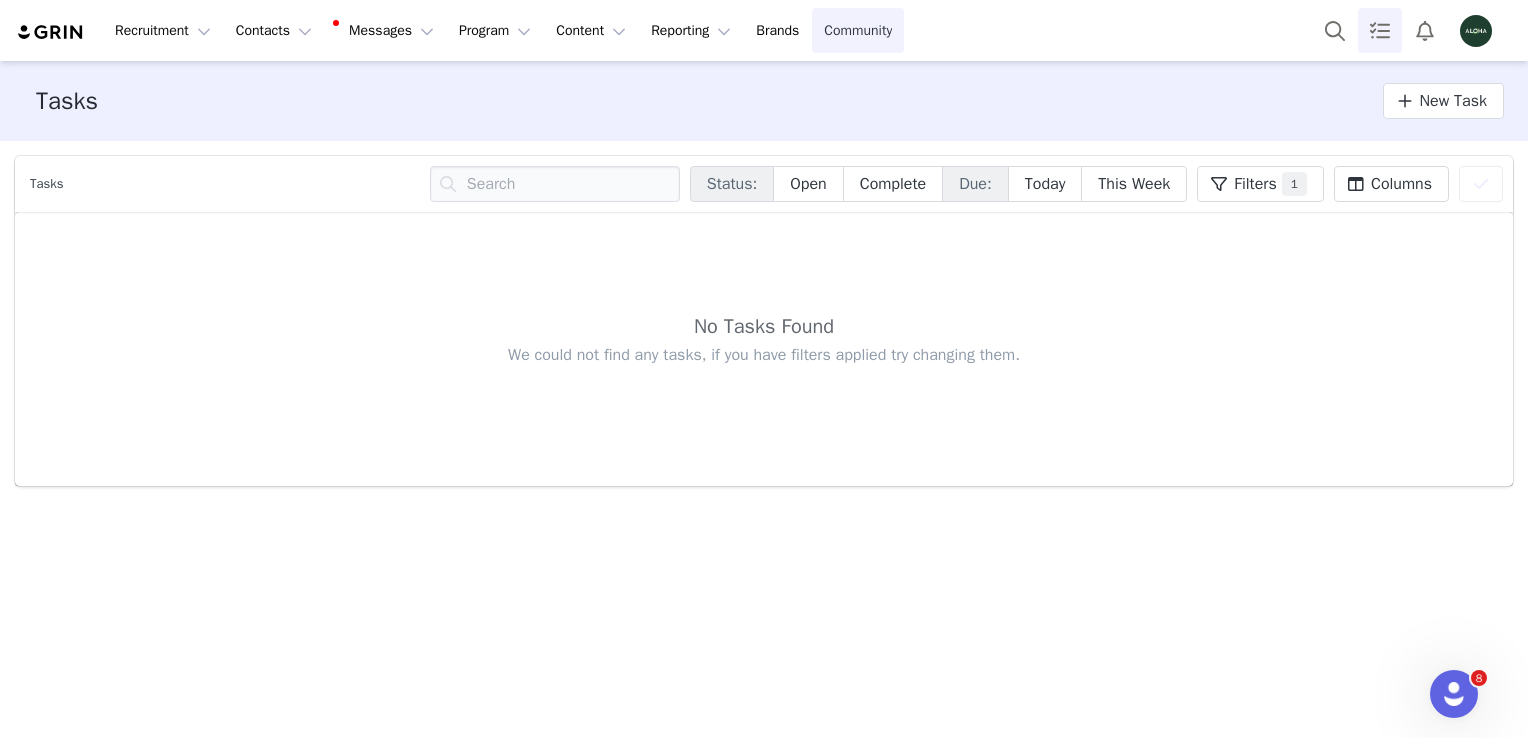 click on "Community Community" at bounding box center [858, 30] 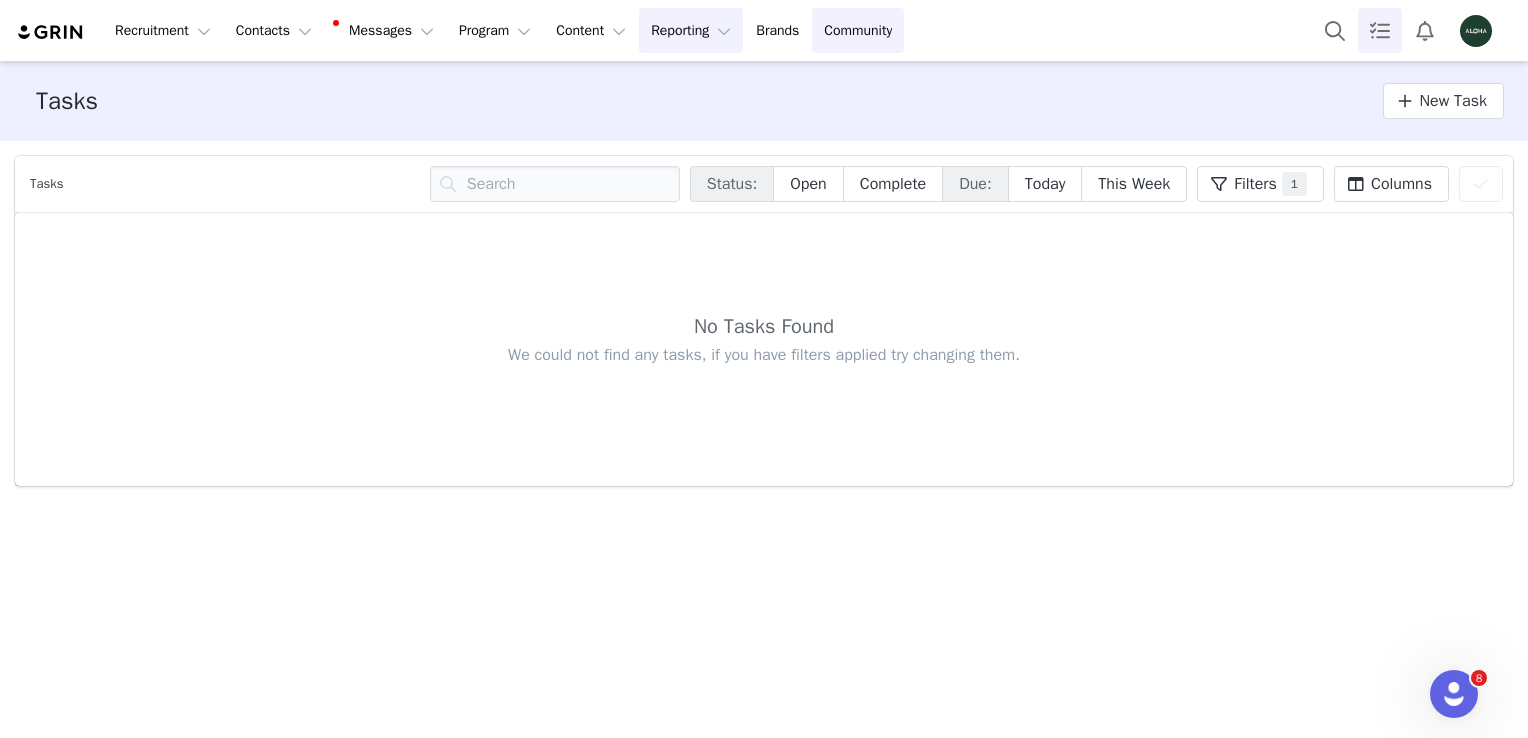 click on "Reporting Reporting" at bounding box center (691, 30) 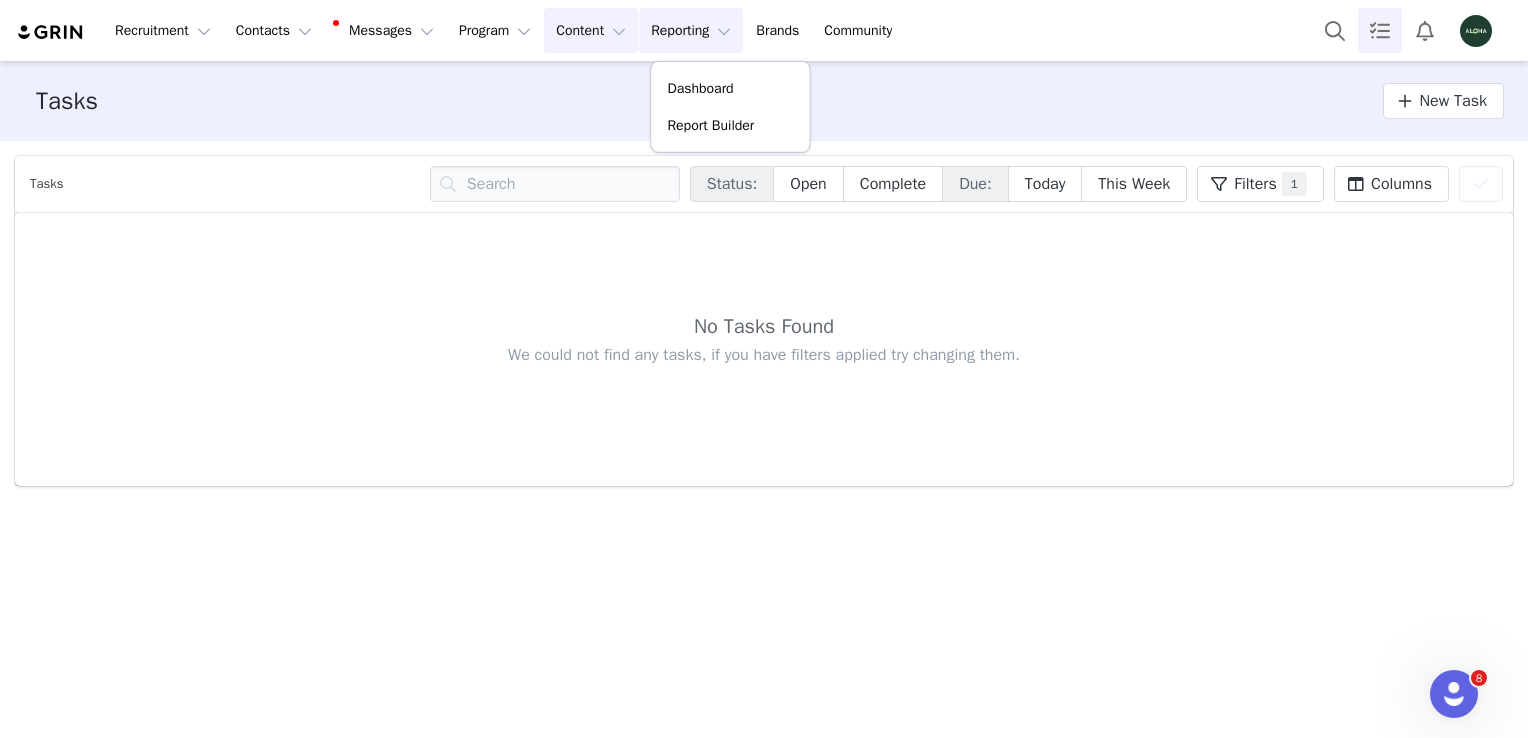 click on "Content Content" at bounding box center [591, 30] 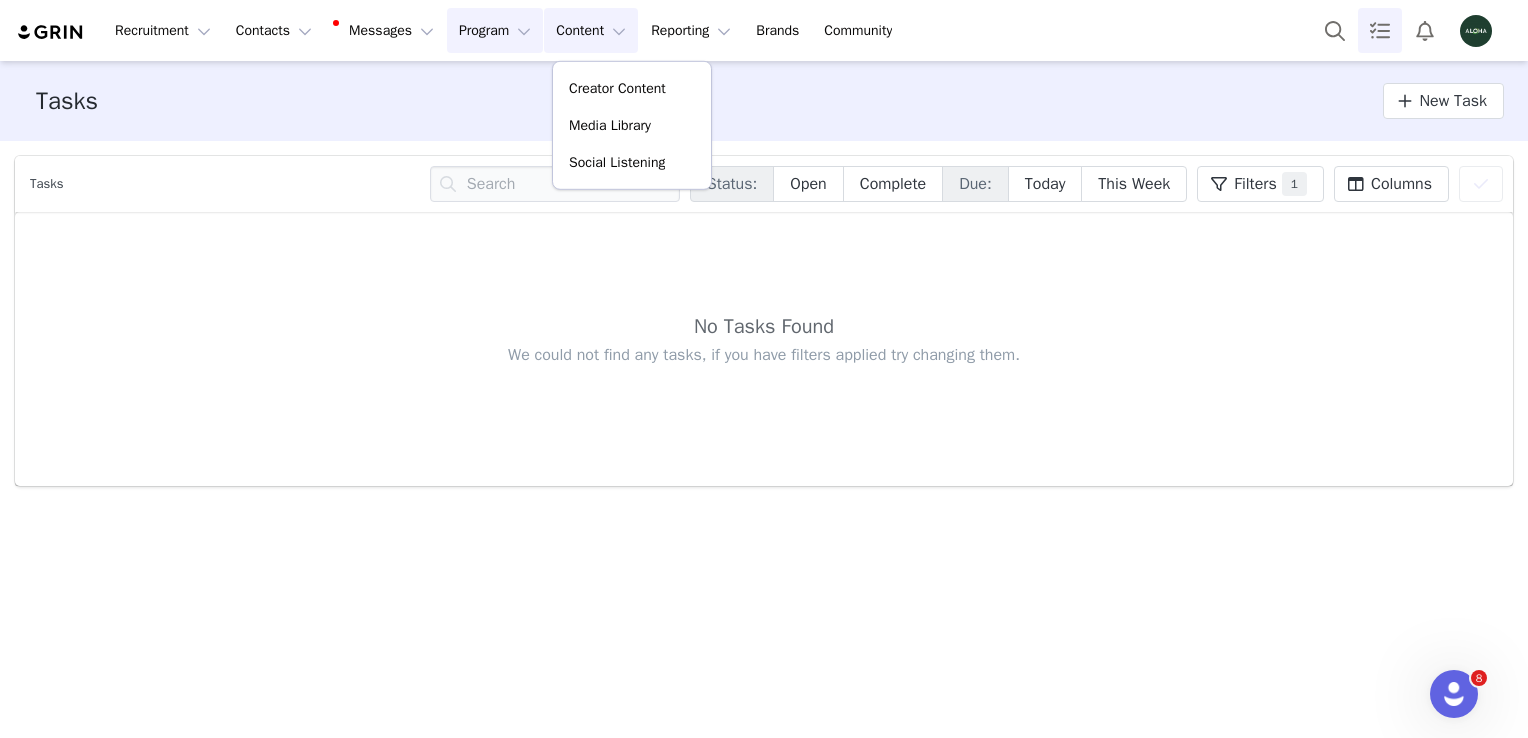 click on "Program Program" at bounding box center (495, 30) 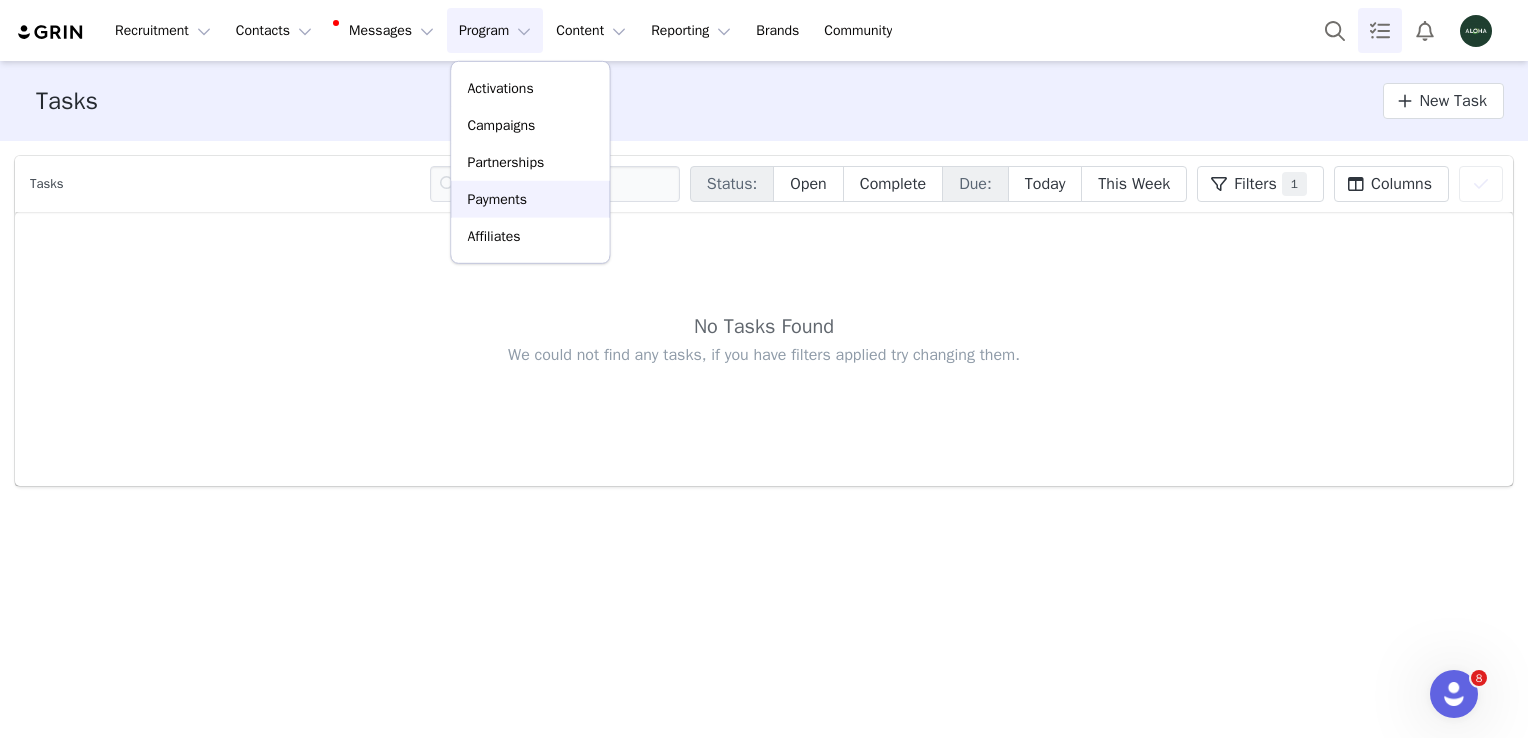 click on "Payments" at bounding box center [497, 199] 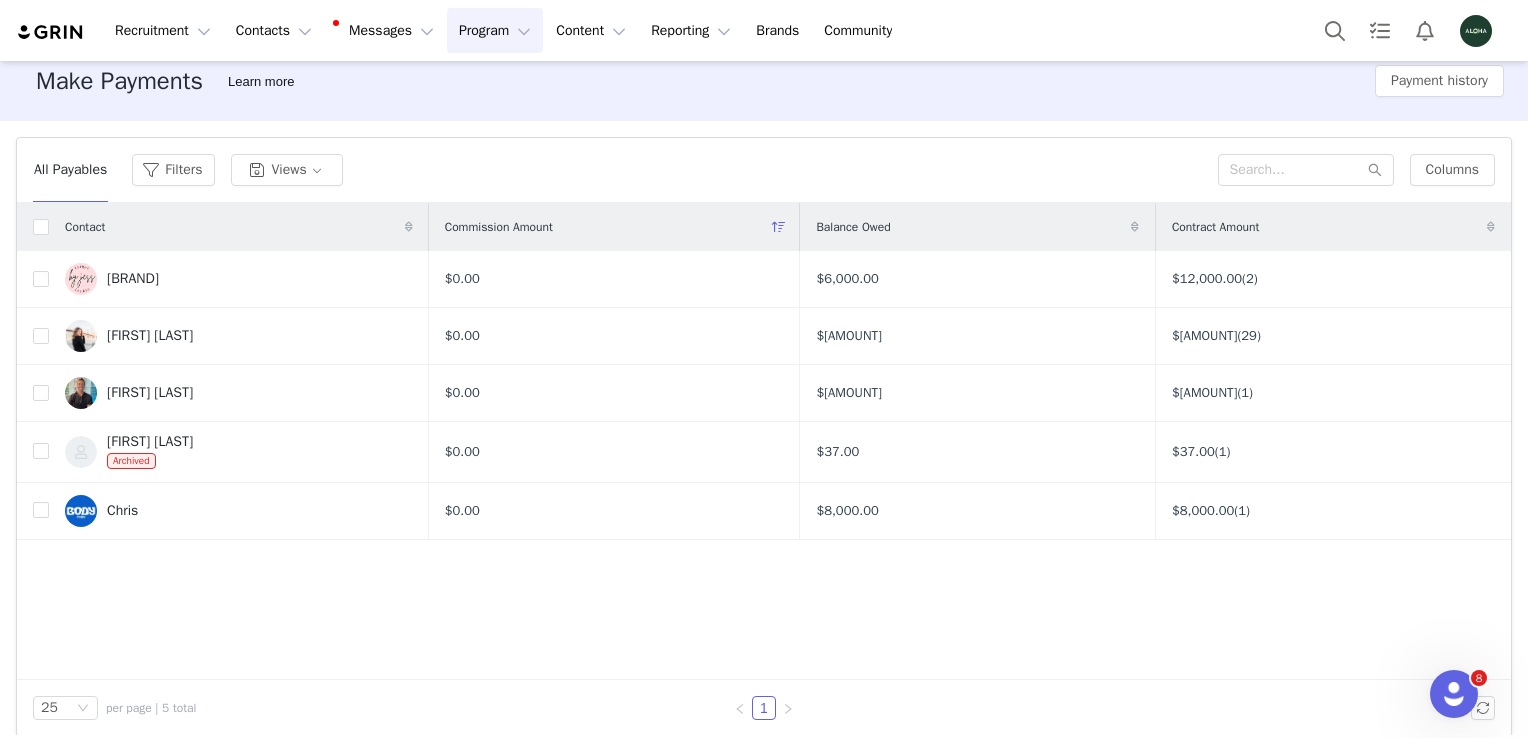 scroll, scrollTop: 0, scrollLeft: 0, axis: both 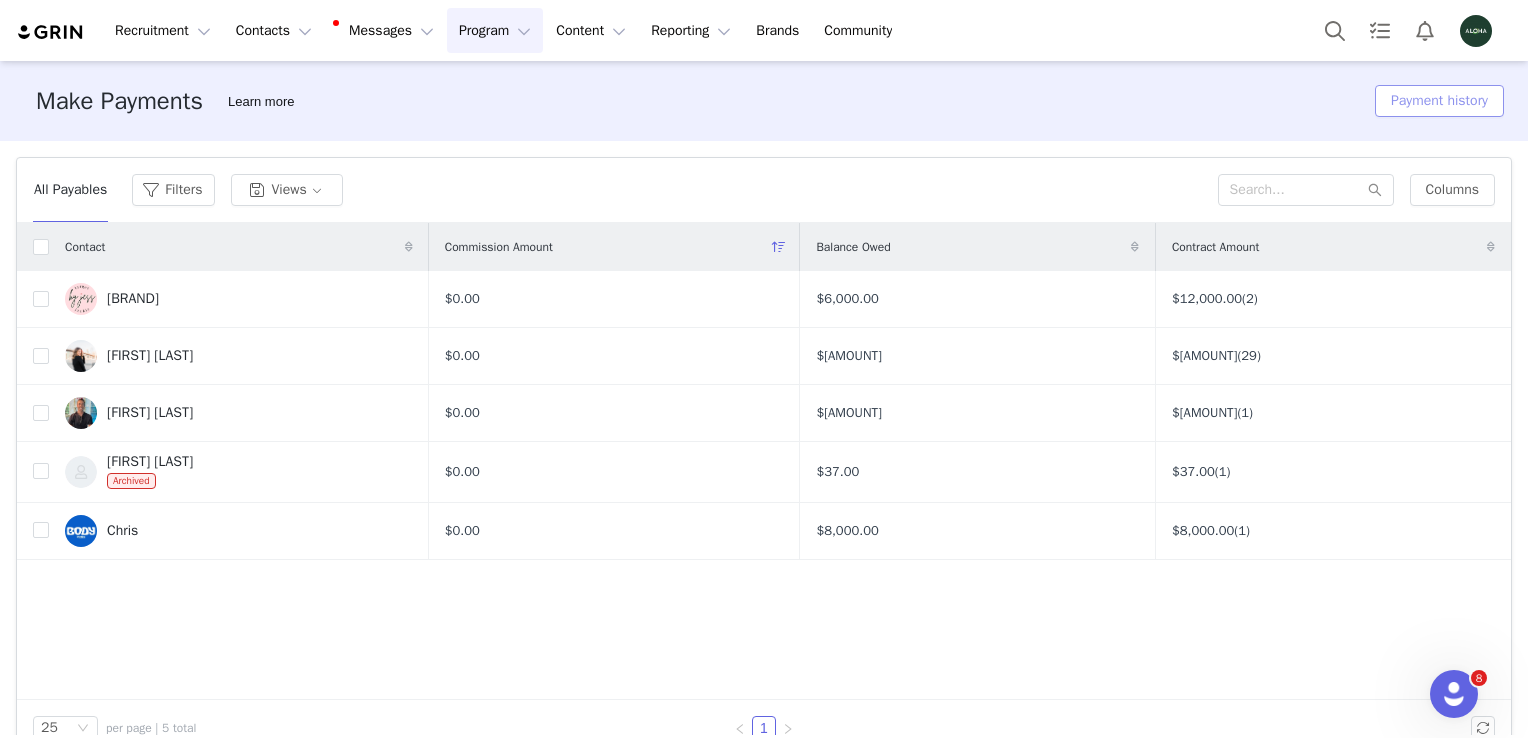 click on "Payment history" at bounding box center (1439, 101) 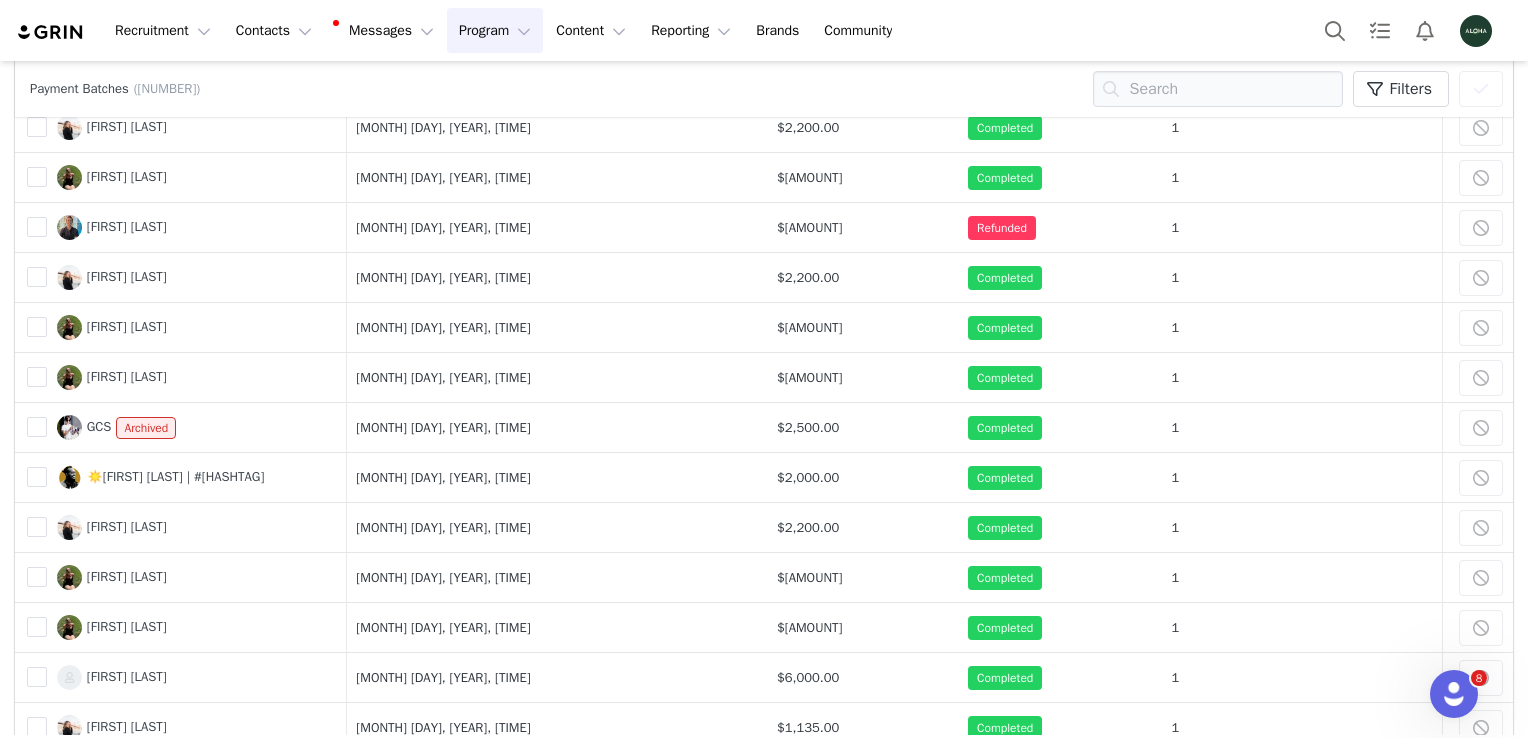 scroll, scrollTop: 0, scrollLeft: 0, axis: both 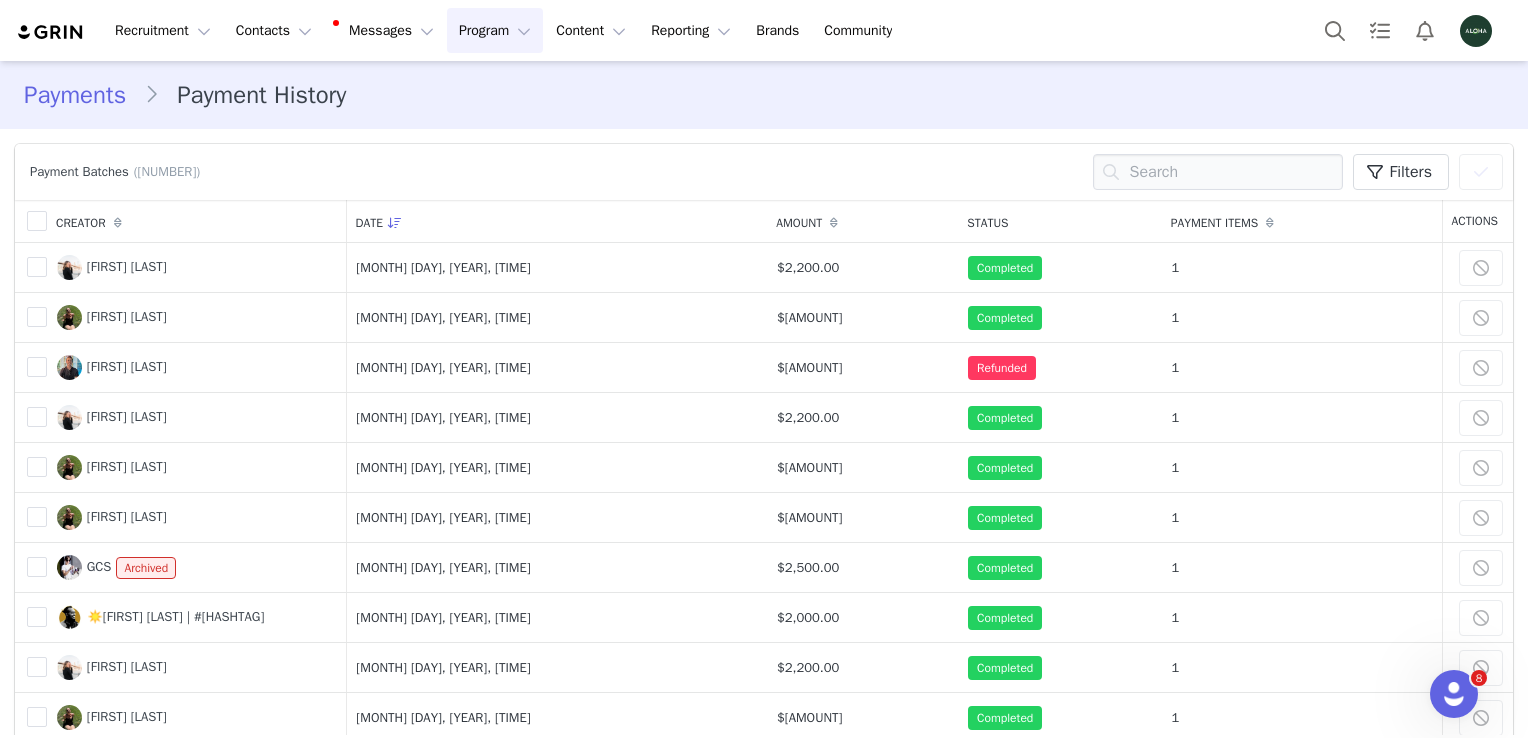 click at bounding box center (1476, 31) 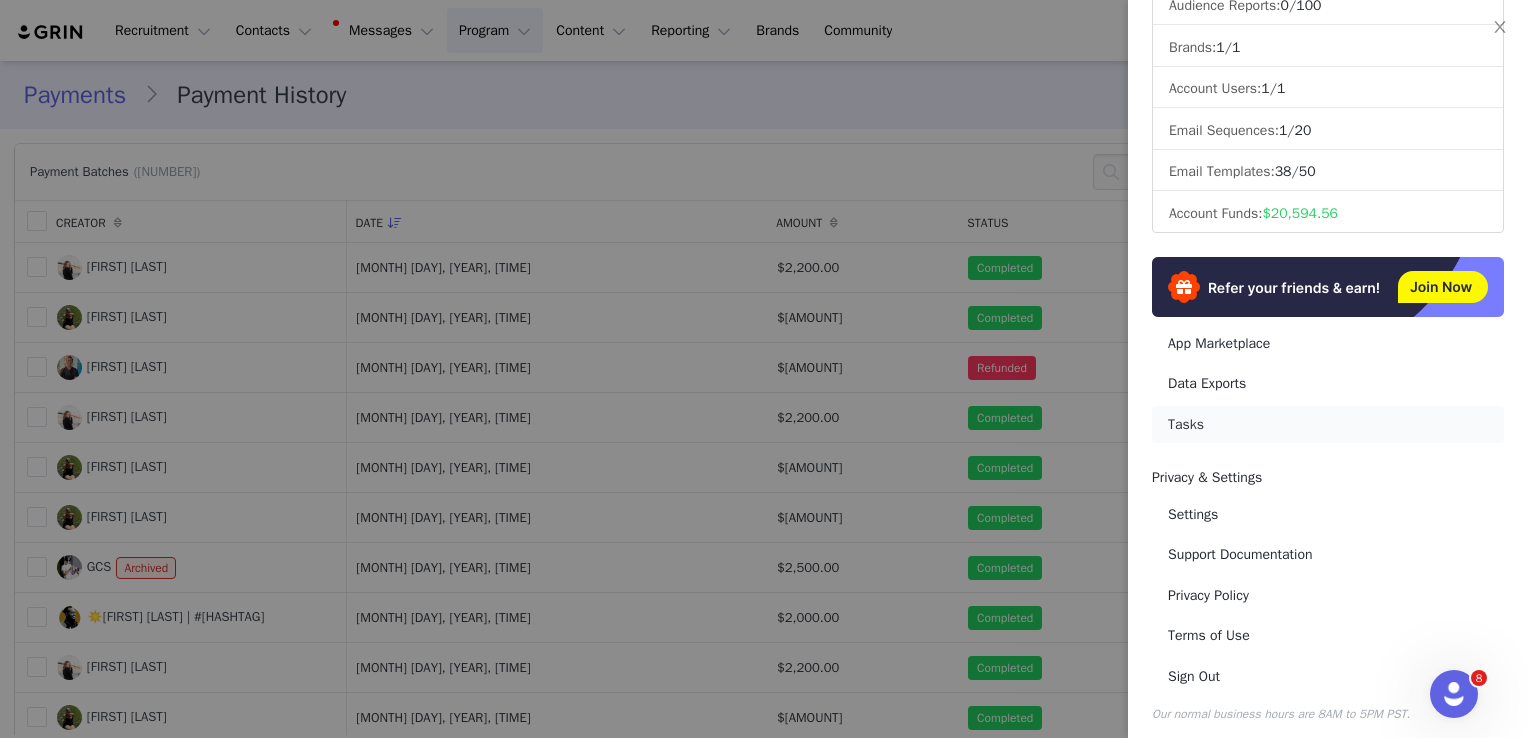 scroll, scrollTop: 270, scrollLeft: 0, axis: vertical 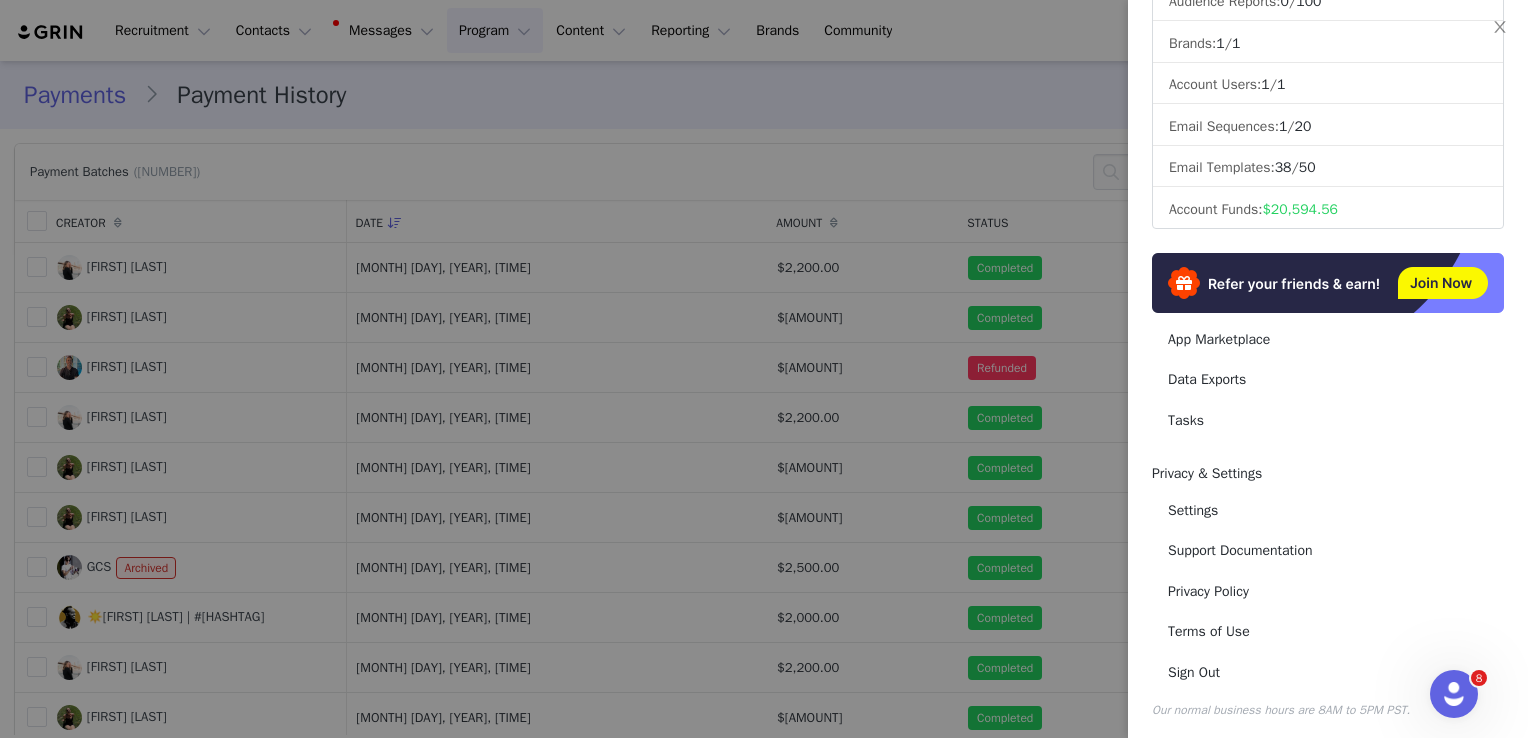 click on "Account Funds:   $20,594.56" at bounding box center (1328, 209) 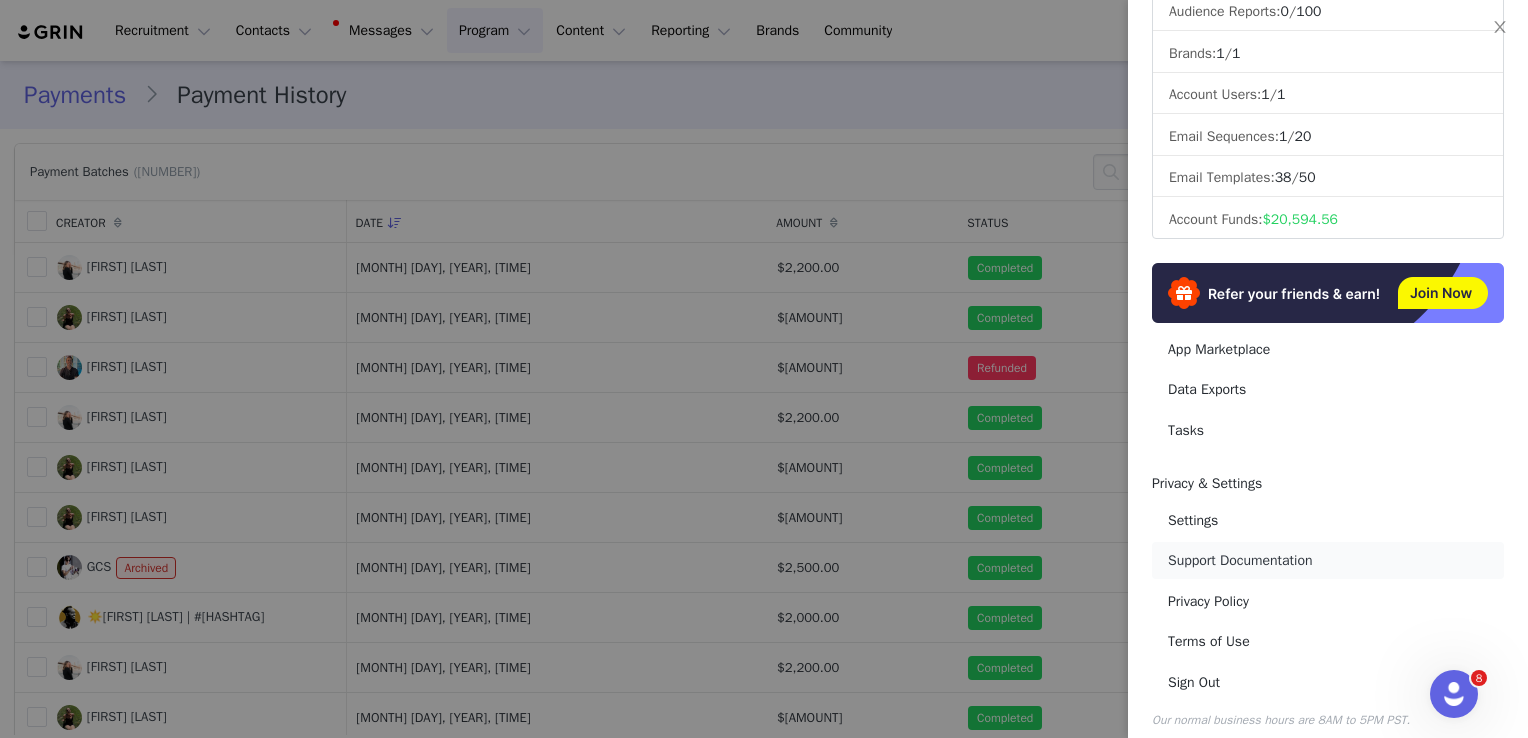 scroll, scrollTop: 270, scrollLeft: 0, axis: vertical 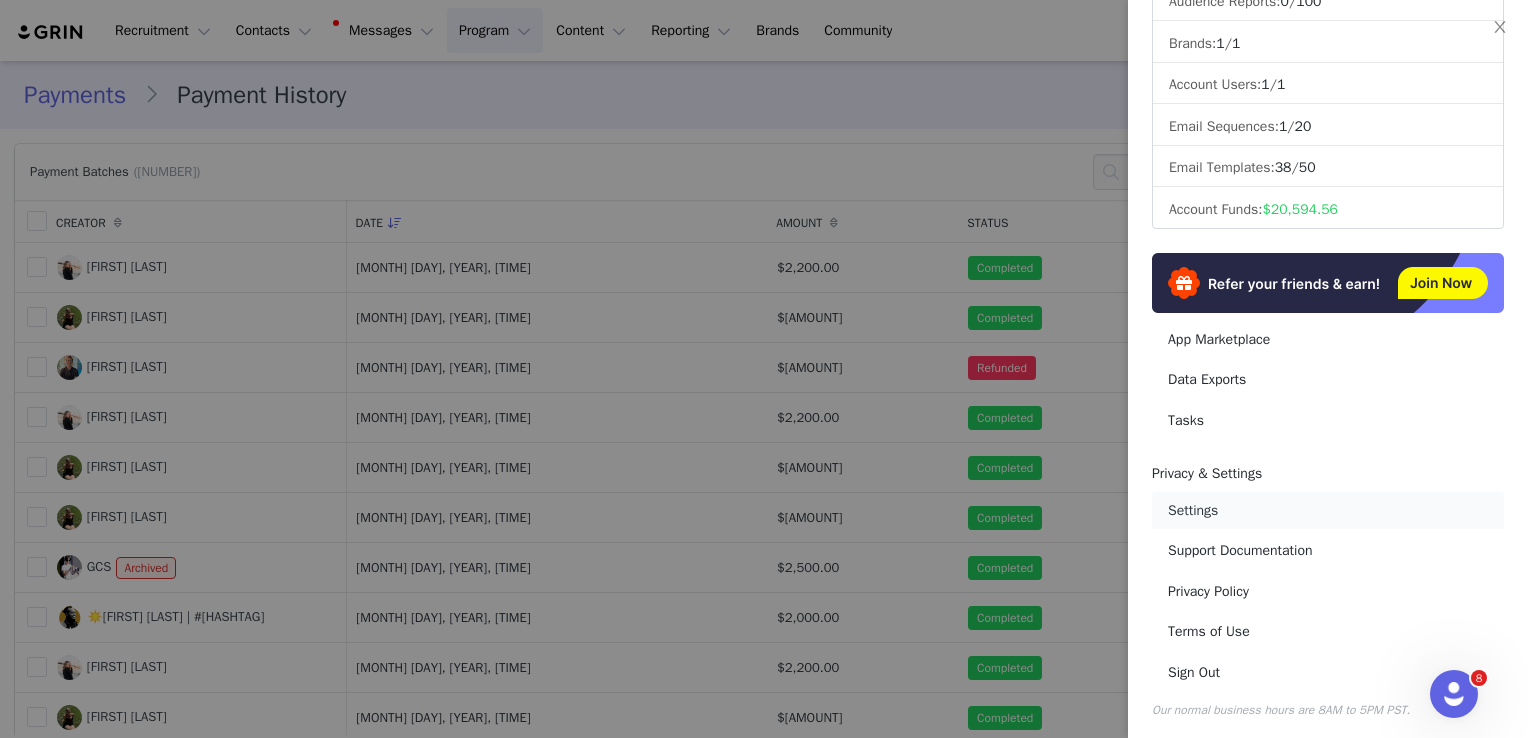 click on "Settings" at bounding box center [1328, 510] 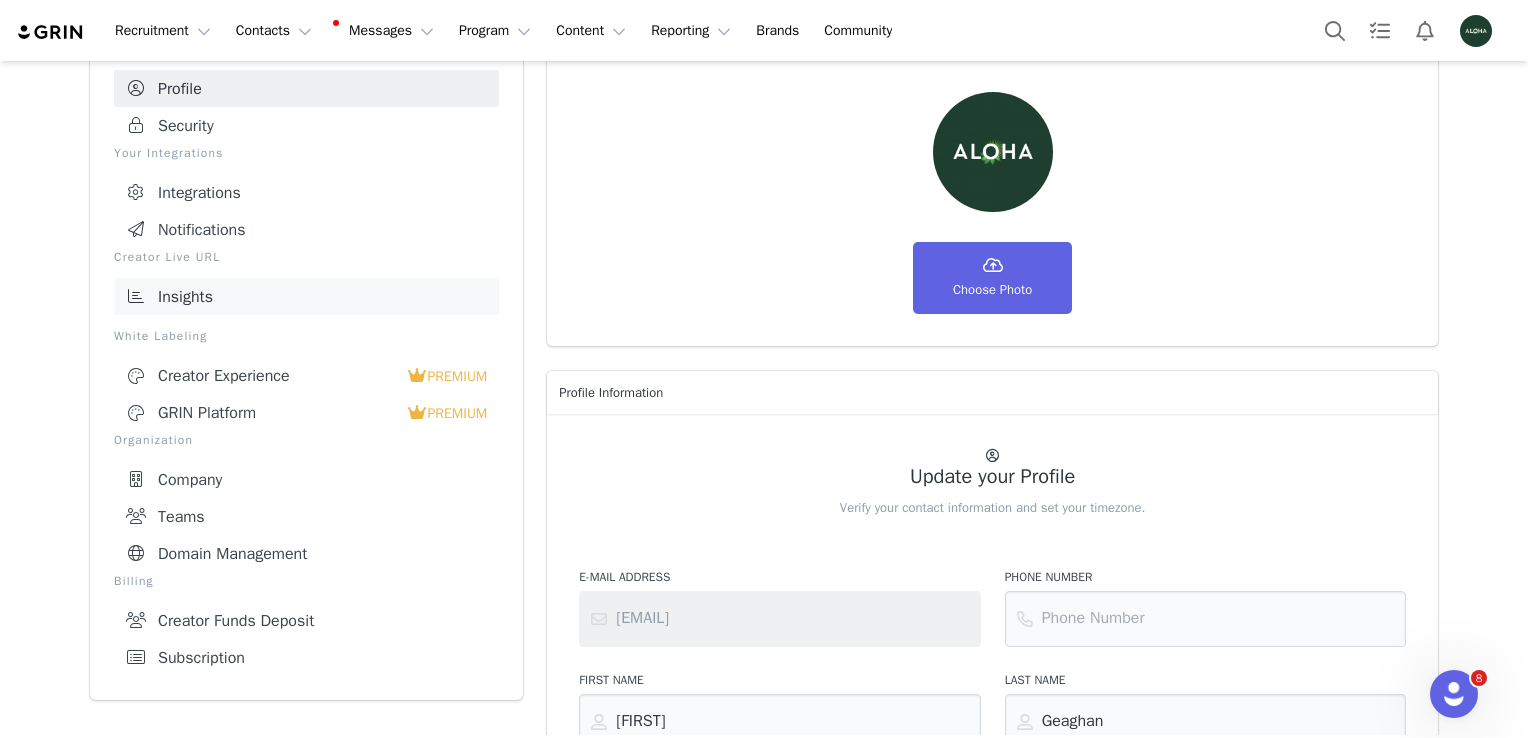 scroll, scrollTop: 200, scrollLeft: 0, axis: vertical 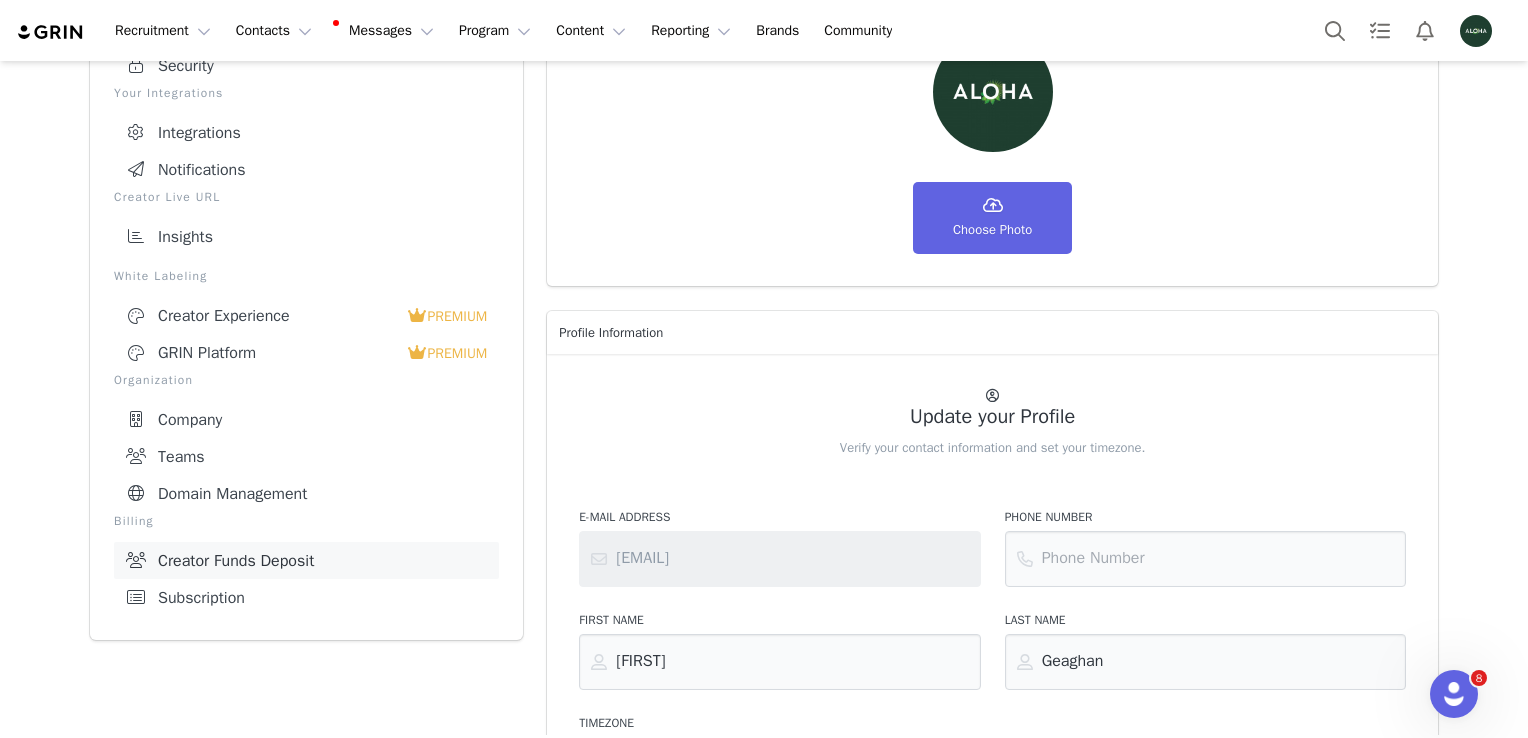 click on "Creator Funds Deposit" at bounding box center (306, 560) 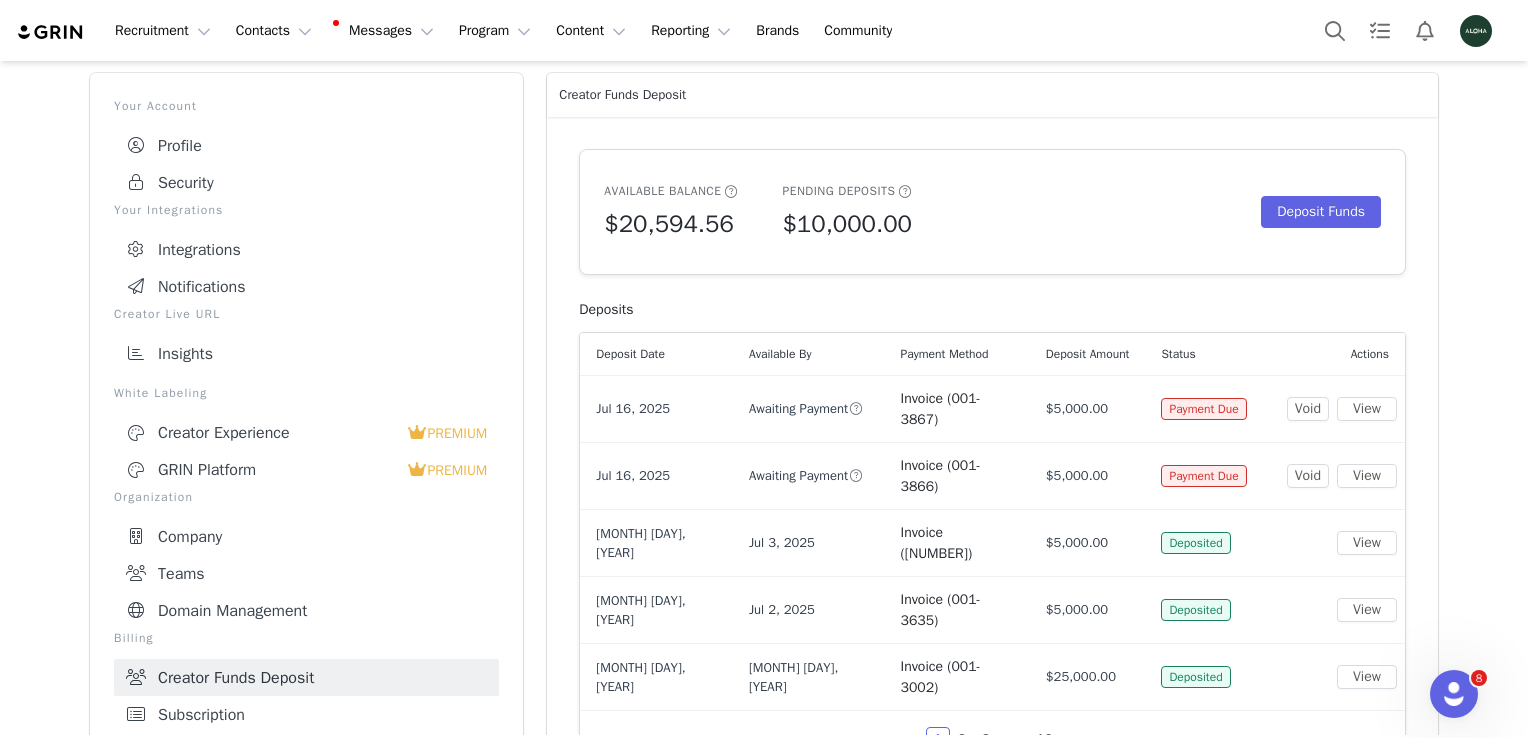 scroll, scrollTop: 64, scrollLeft: 0, axis: vertical 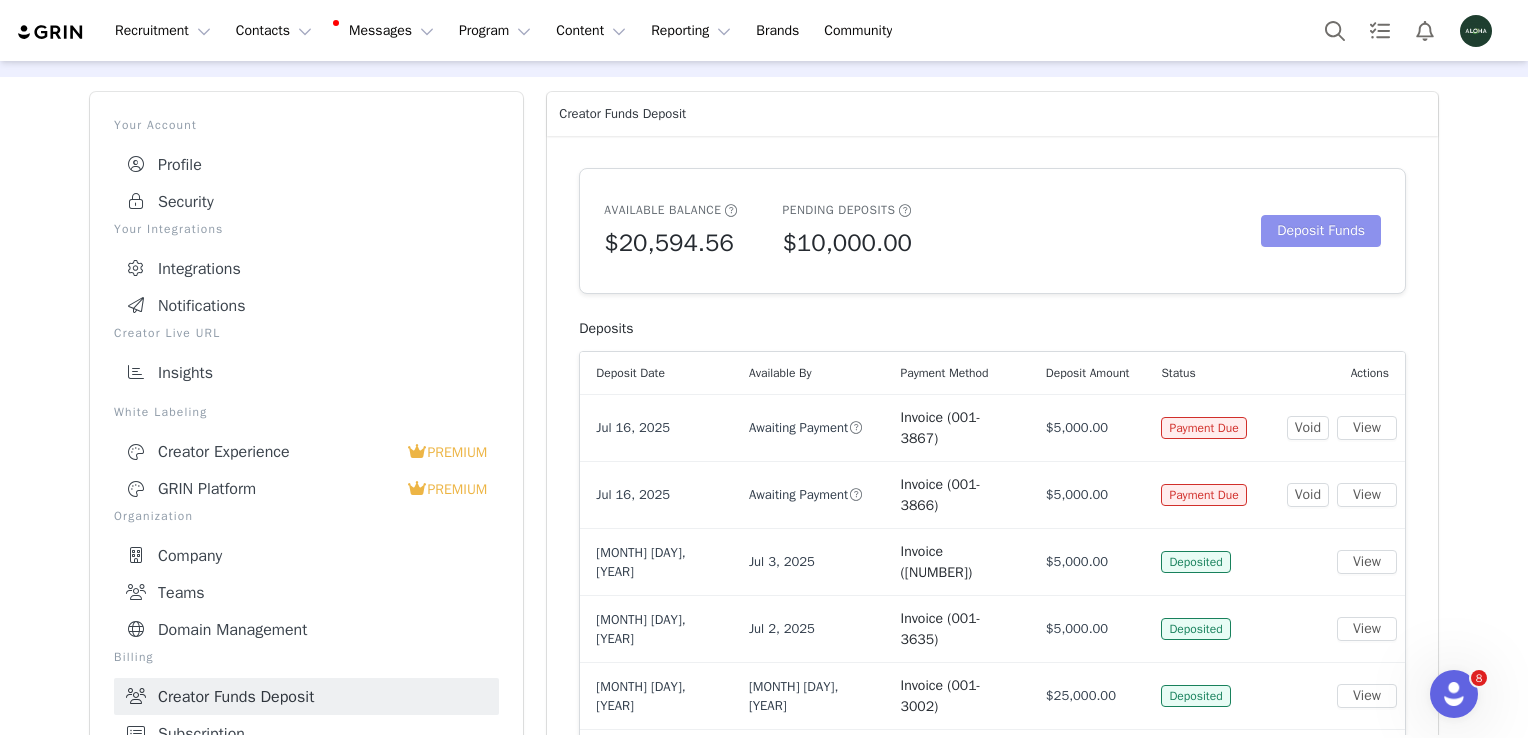 click on "Deposit Funds" at bounding box center [1321, 231] 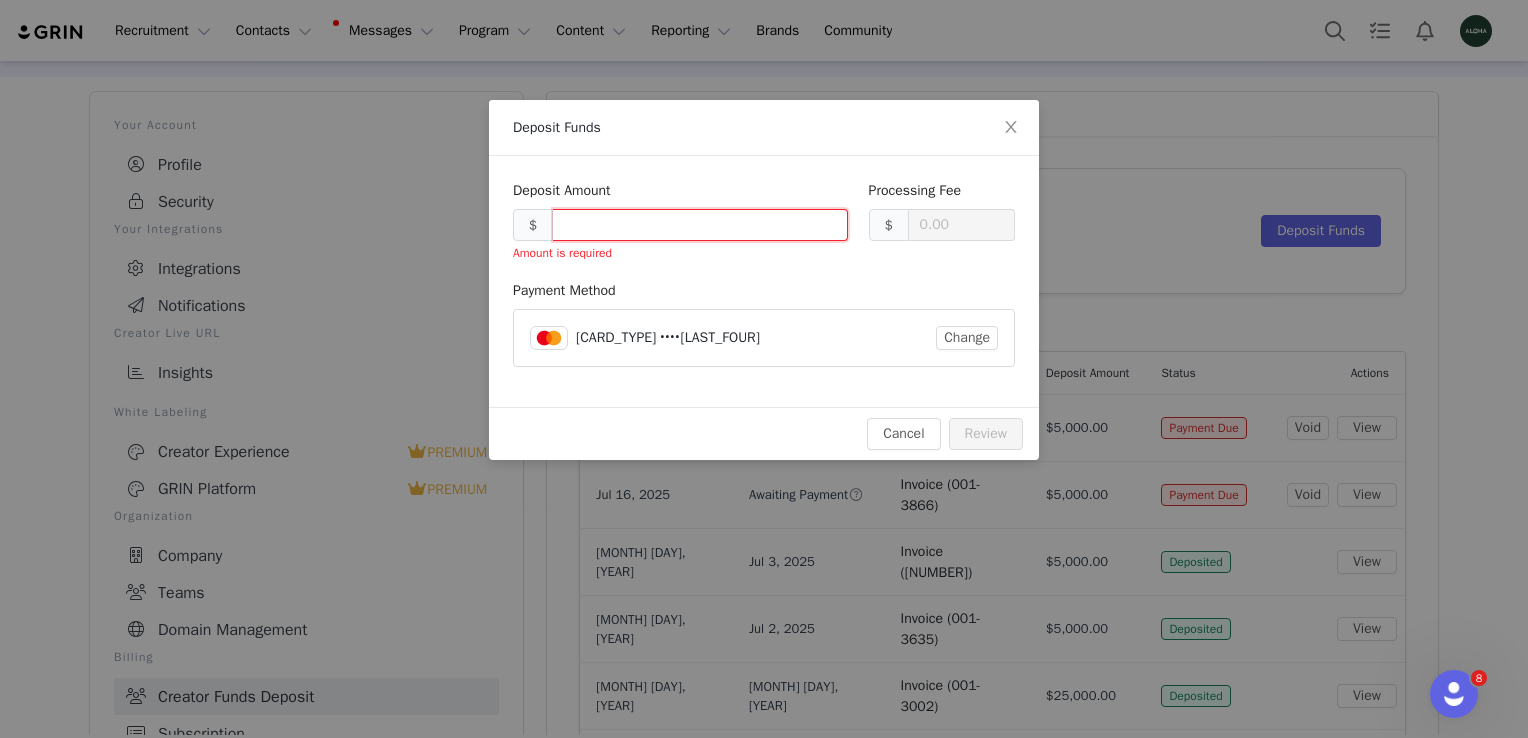 type on "0.30" 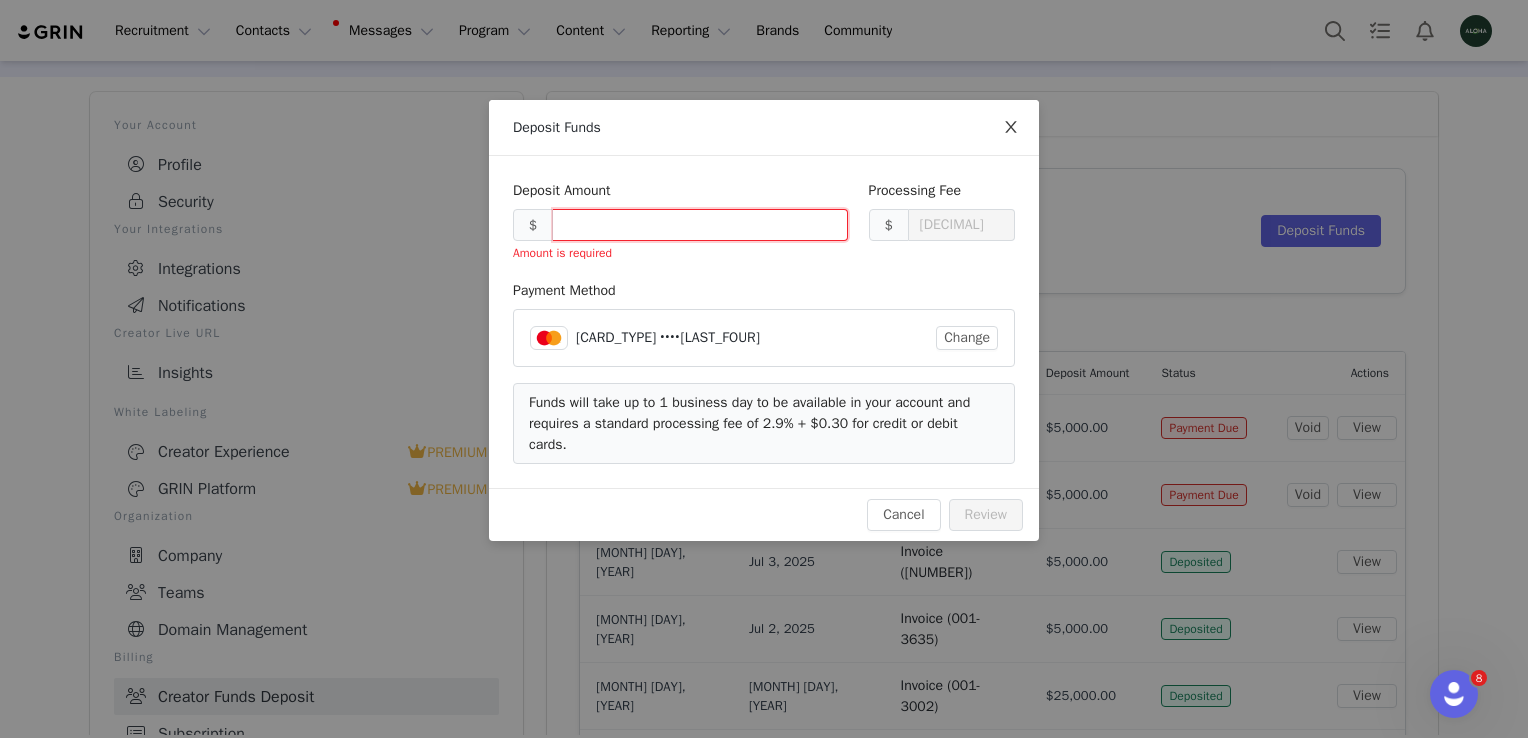 click 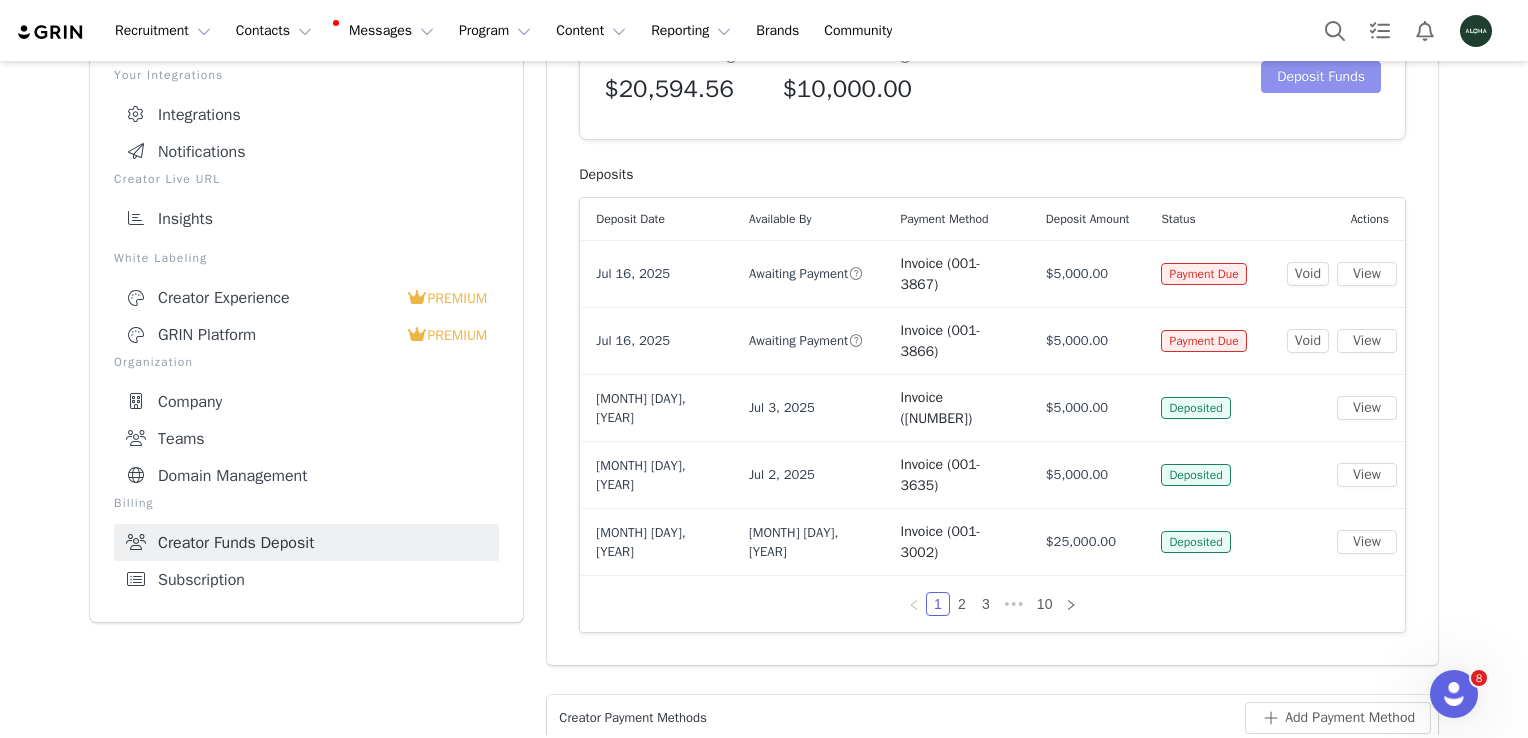 scroll, scrollTop: 264, scrollLeft: 0, axis: vertical 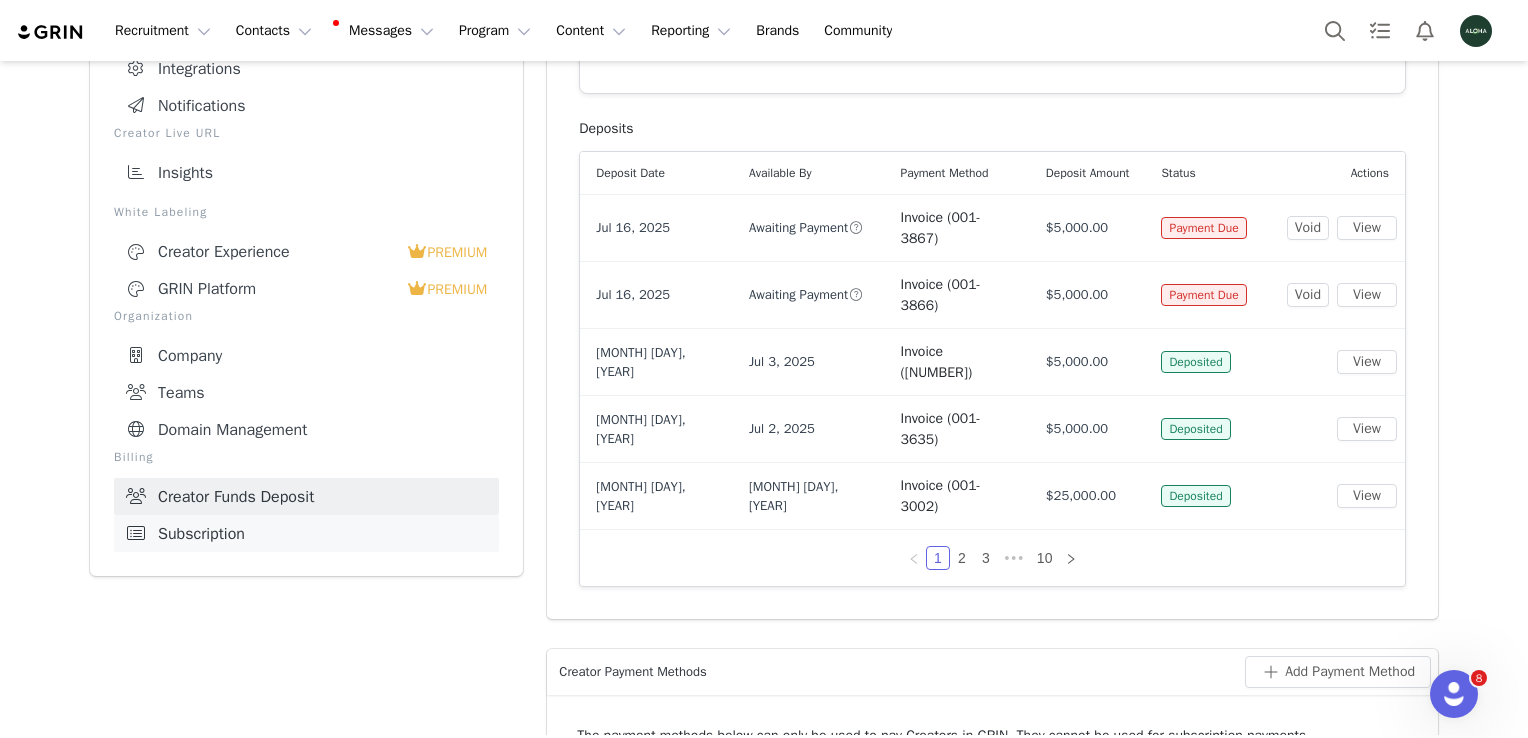 click on "Subscription" at bounding box center [306, 533] 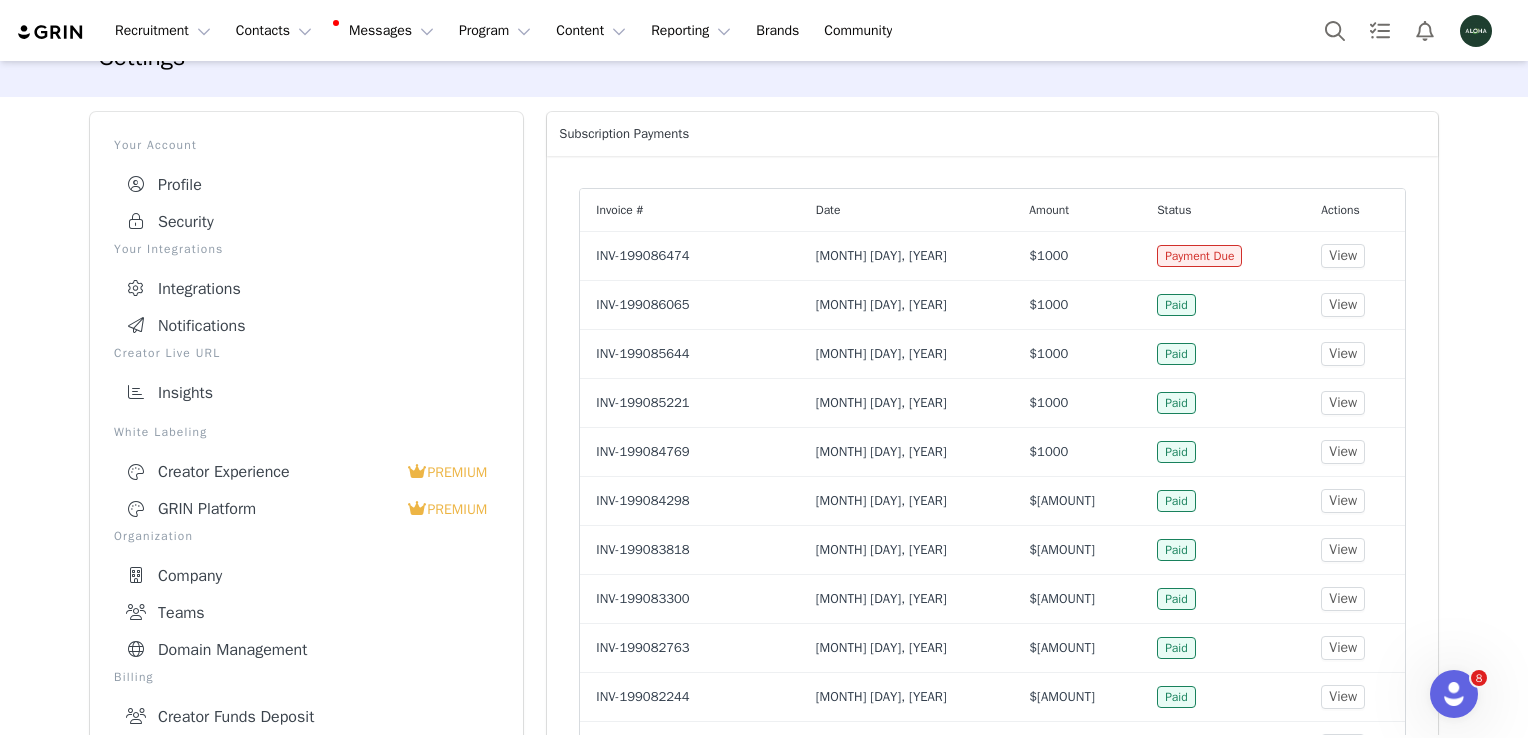 scroll, scrollTop: 0, scrollLeft: 0, axis: both 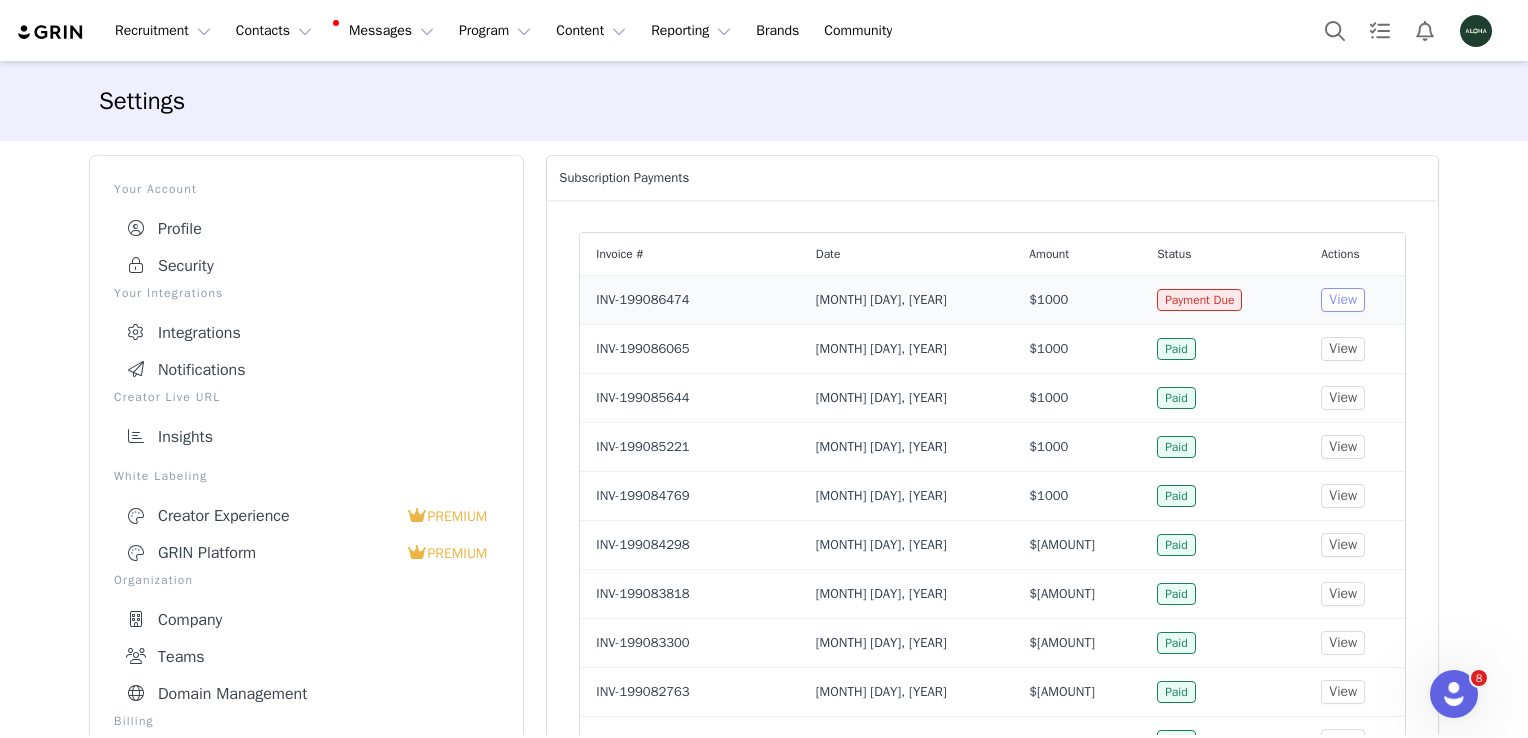 click on "View" at bounding box center (1343, 300) 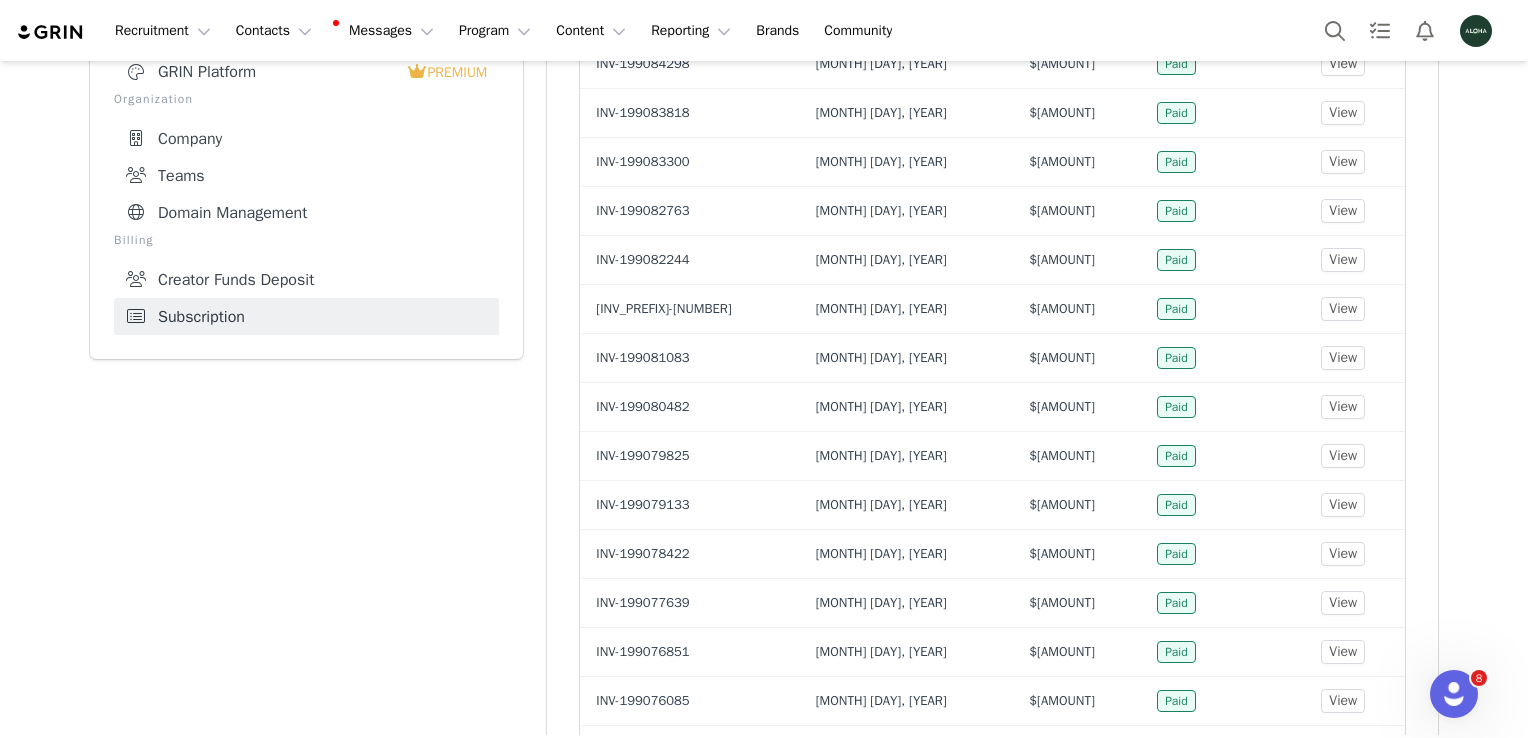 scroll, scrollTop: 500, scrollLeft: 0, axis: vertical 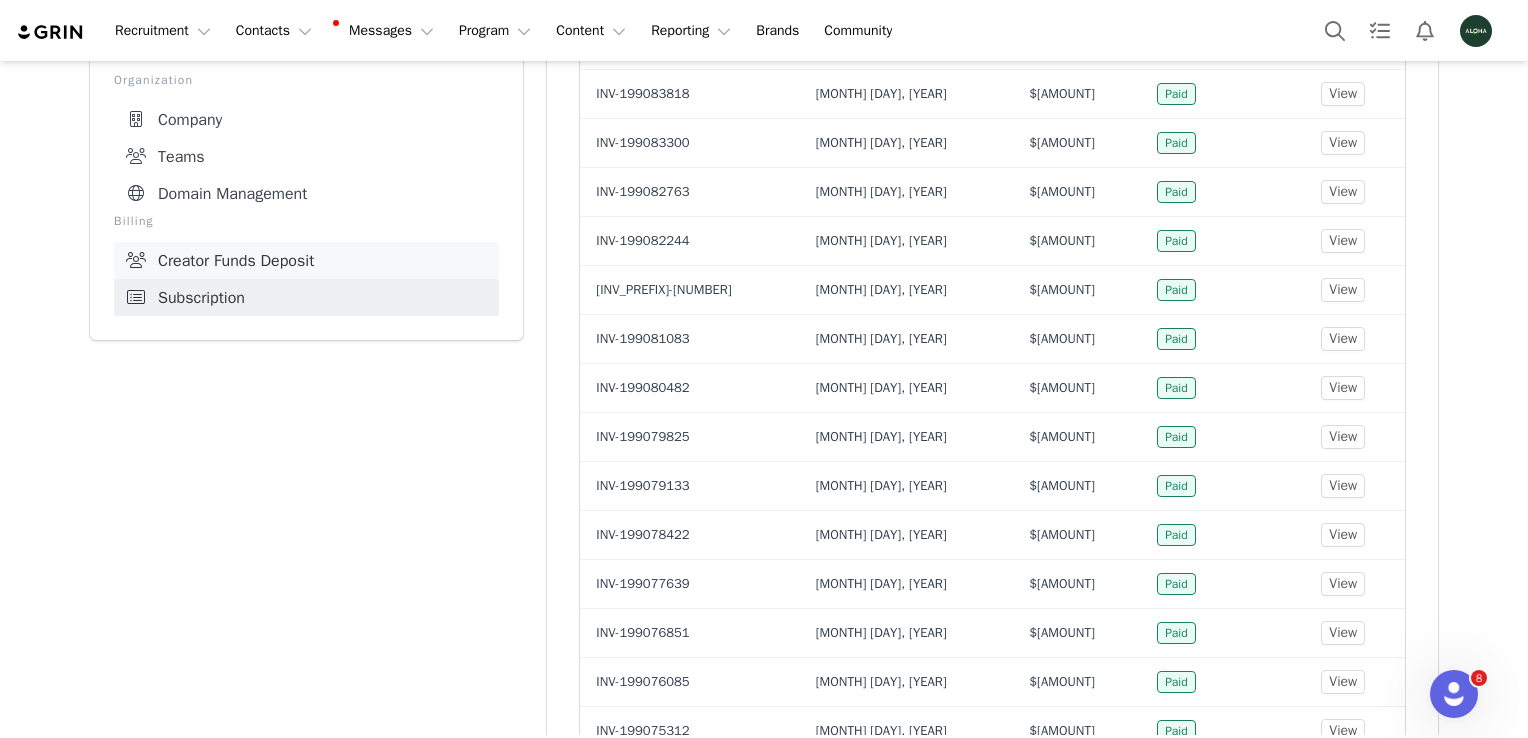 click on "Creator Funds Deposit" at bounding box center (306, 260) 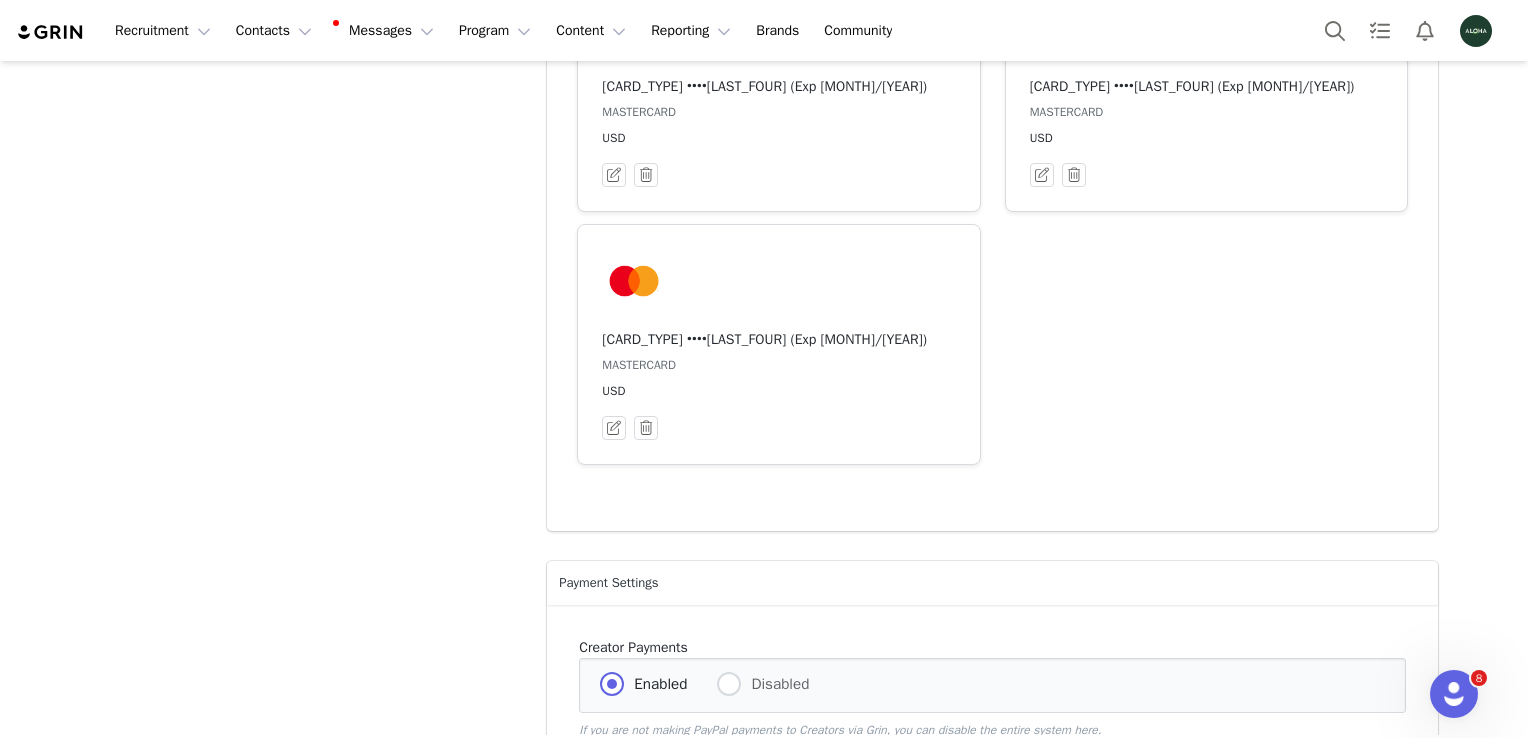 scroll, scrollTop: 1564, scrollLeft: 0, axis: vertical 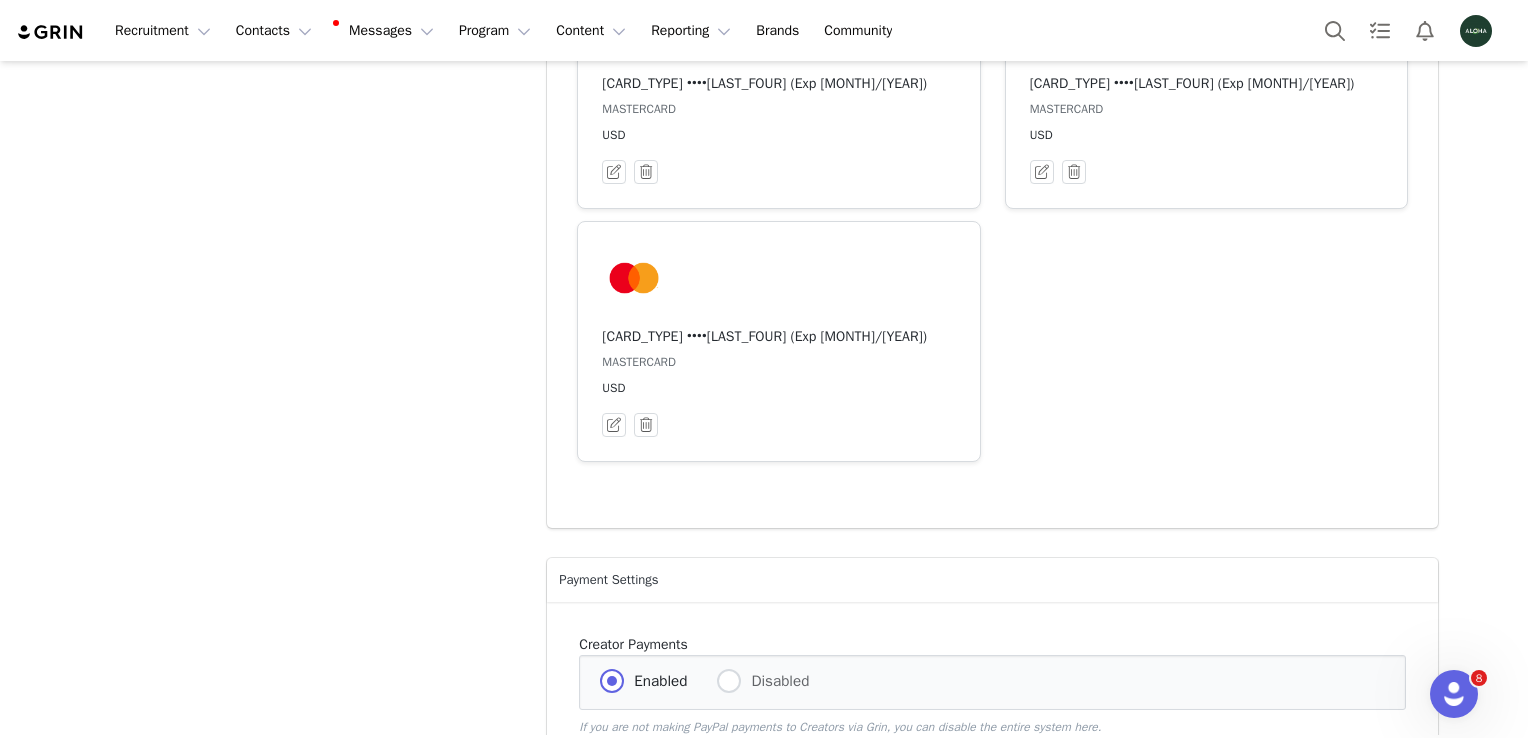click on "Update Settings" at bounding box center [644, 777] 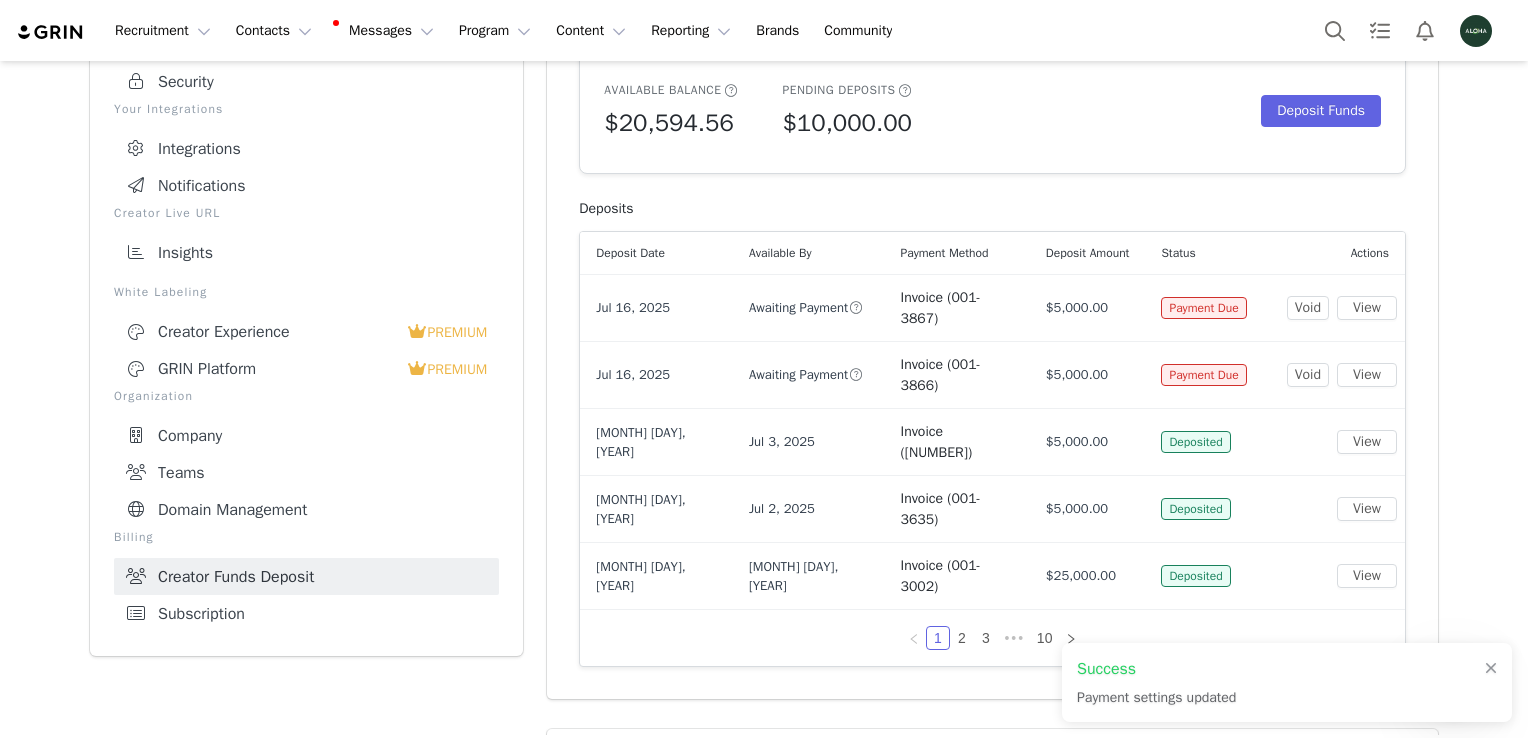 scroll, scrollTop: 164, scrollLeft: 0, axis: vertical 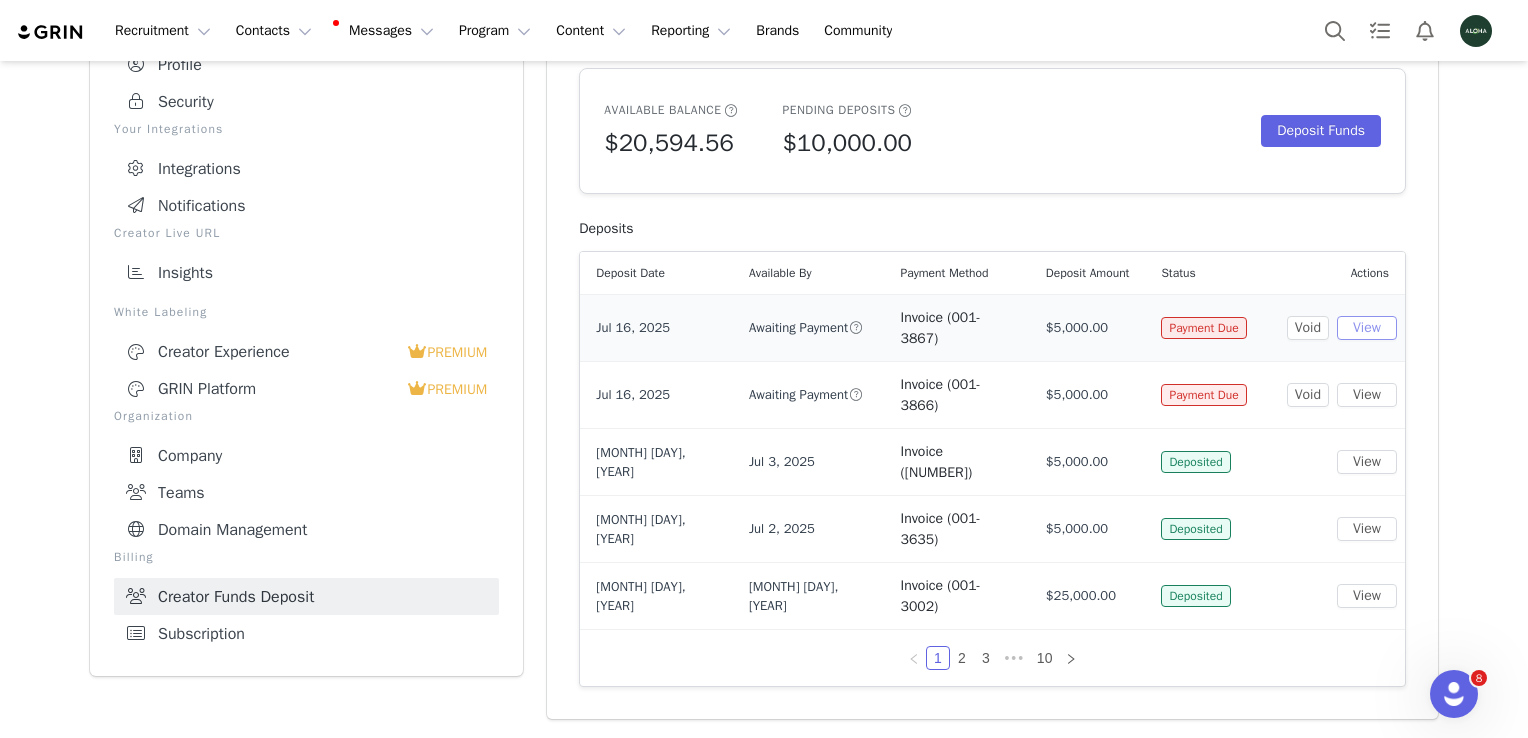 click on "View" at bounding box center (1367, 328) 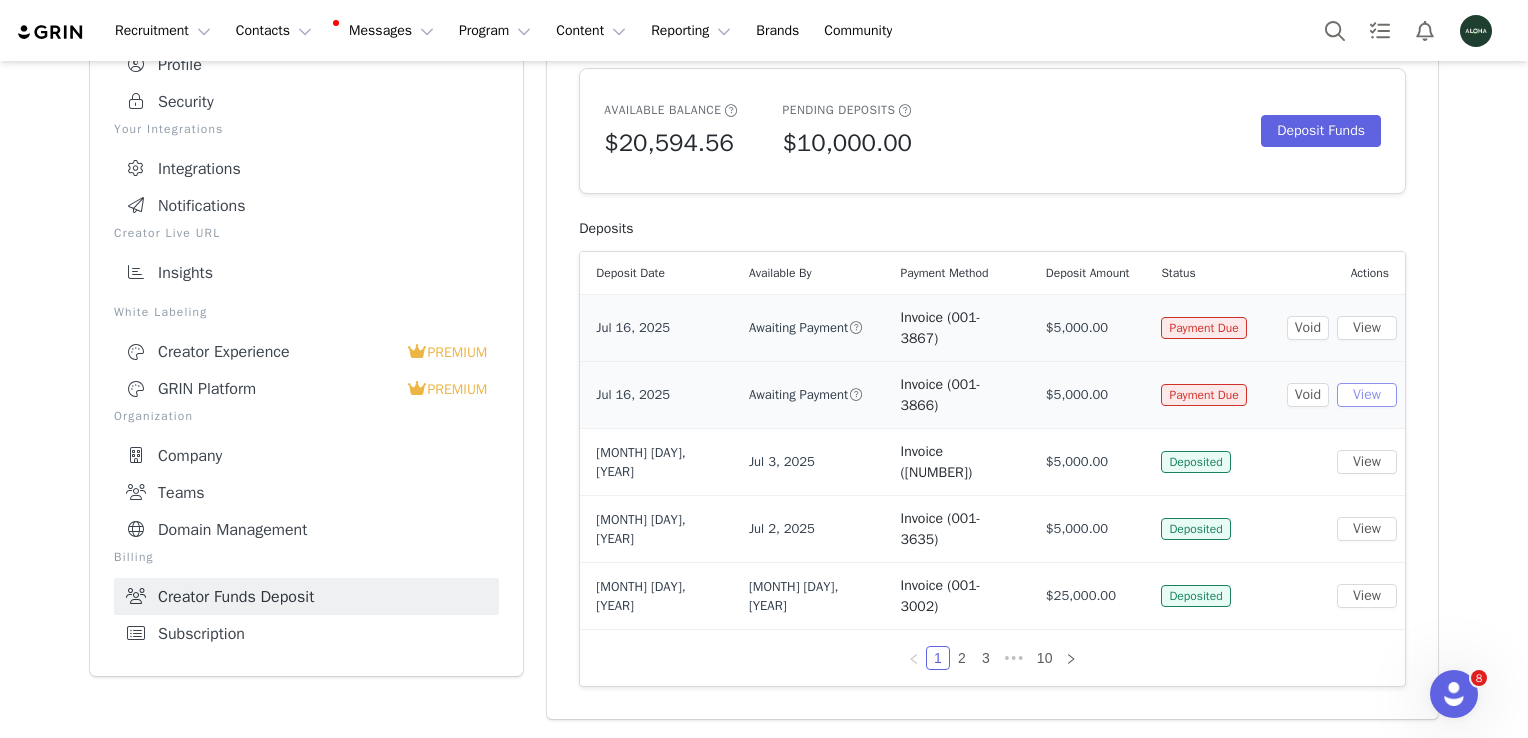 click on "View" at bounding box center (1367, 395) 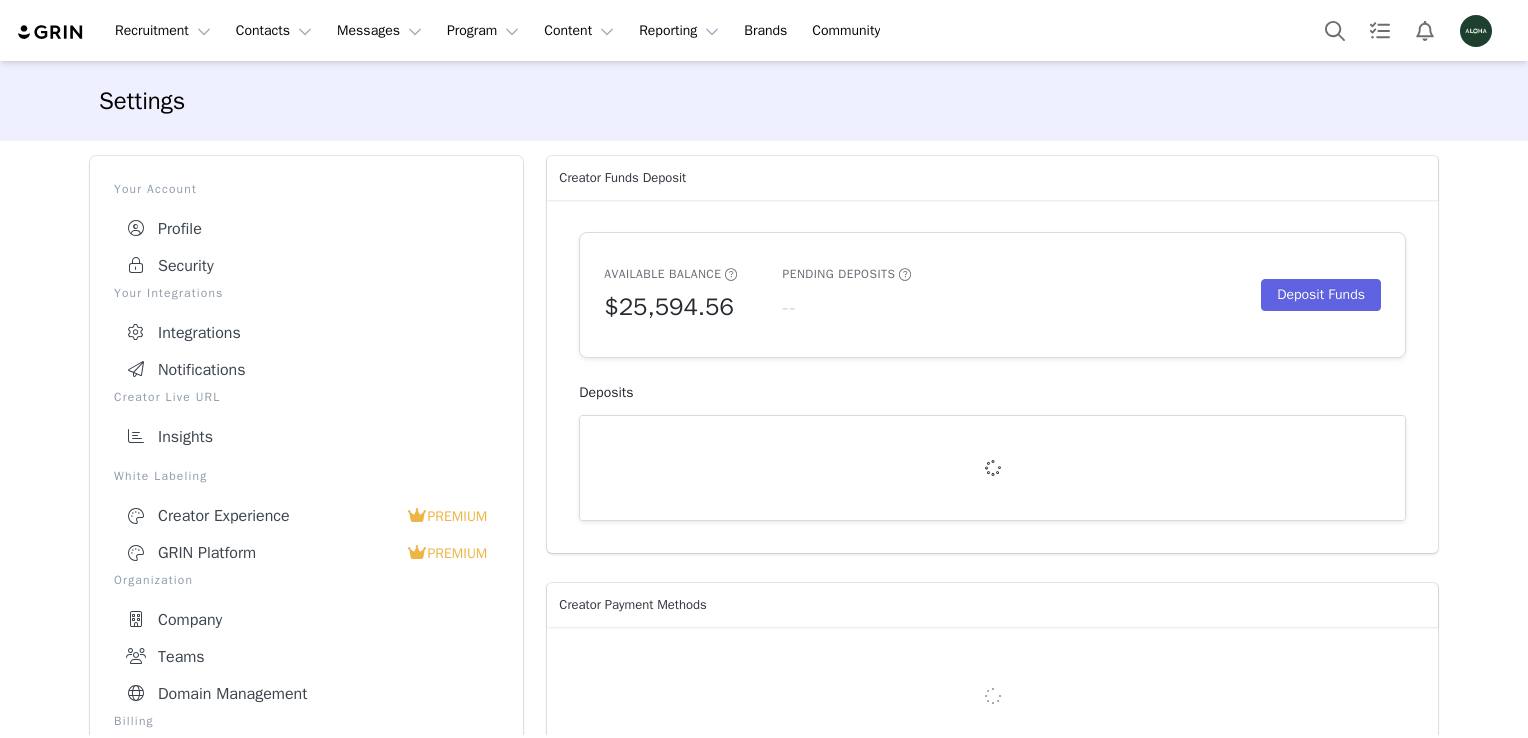 scroll, scrollTop: 0, scrollLeft: 0, axis: both 